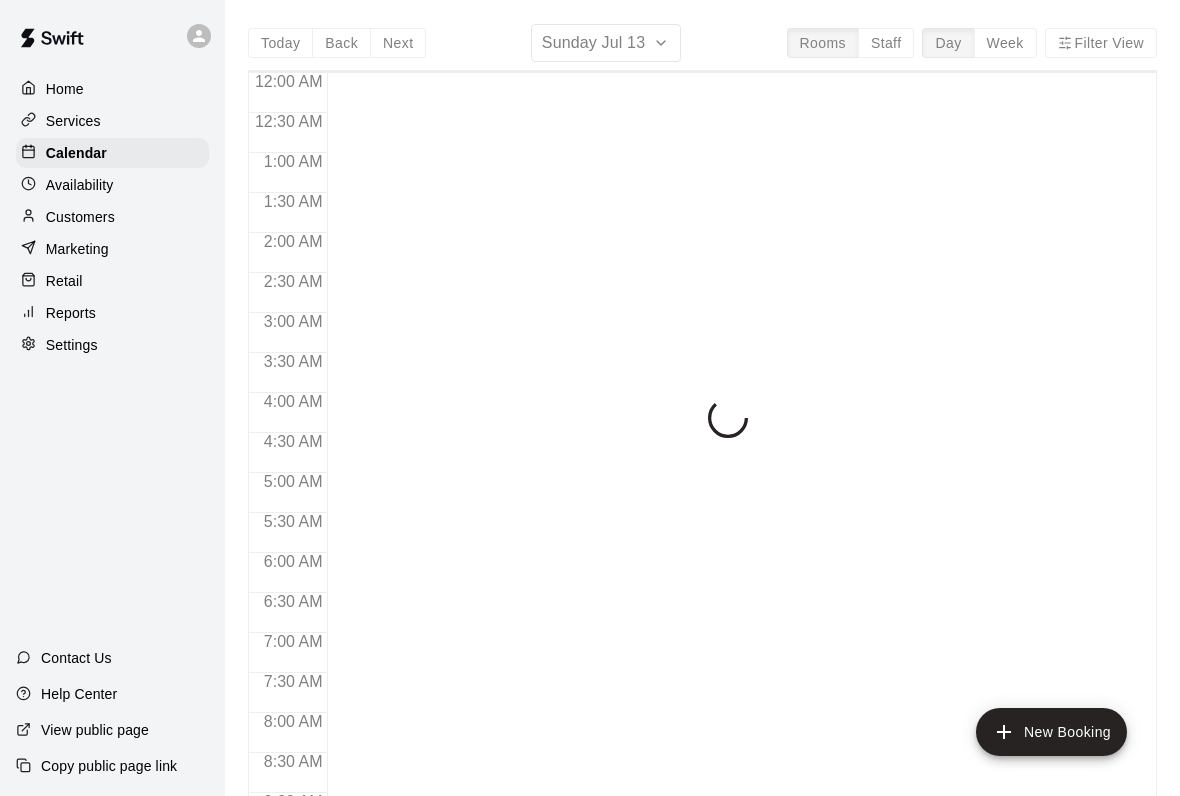 scroll, scrollTop: 0, scrollLeft: 0, axis: both 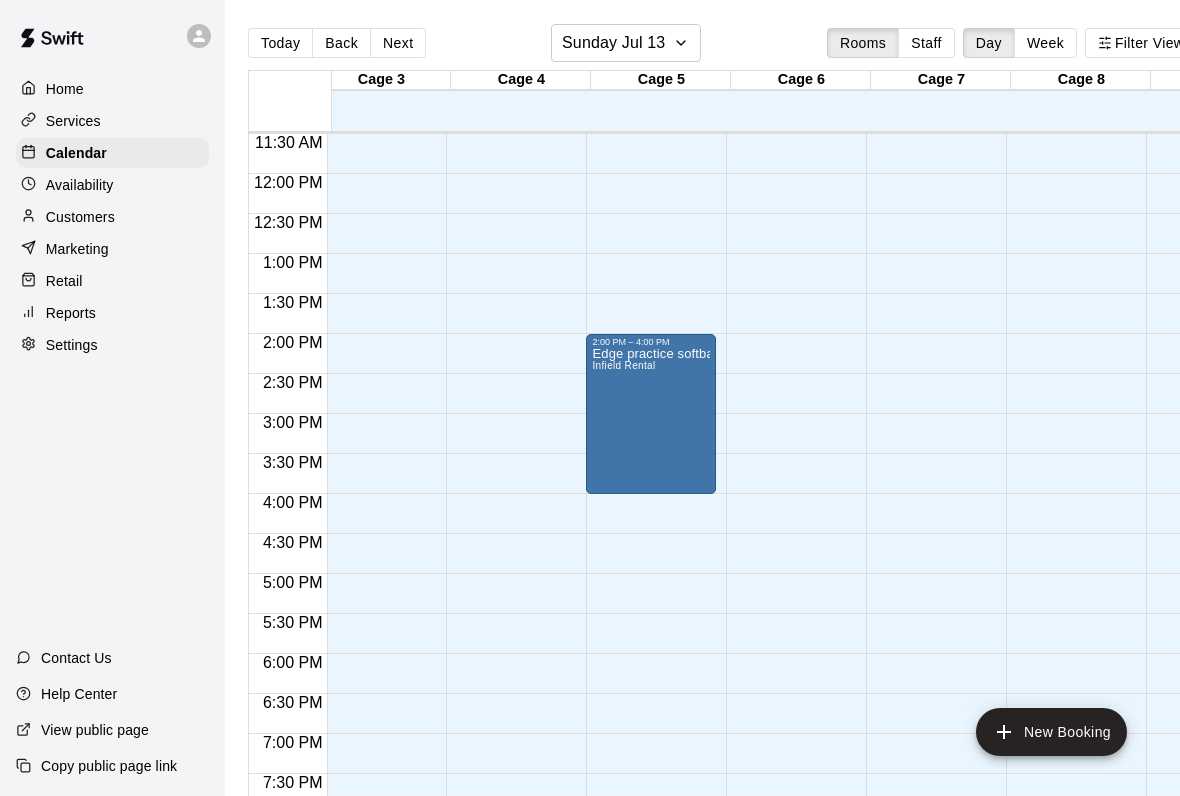 click on "Edge practice softball Infield Rental" at bounding box center [651, 745] 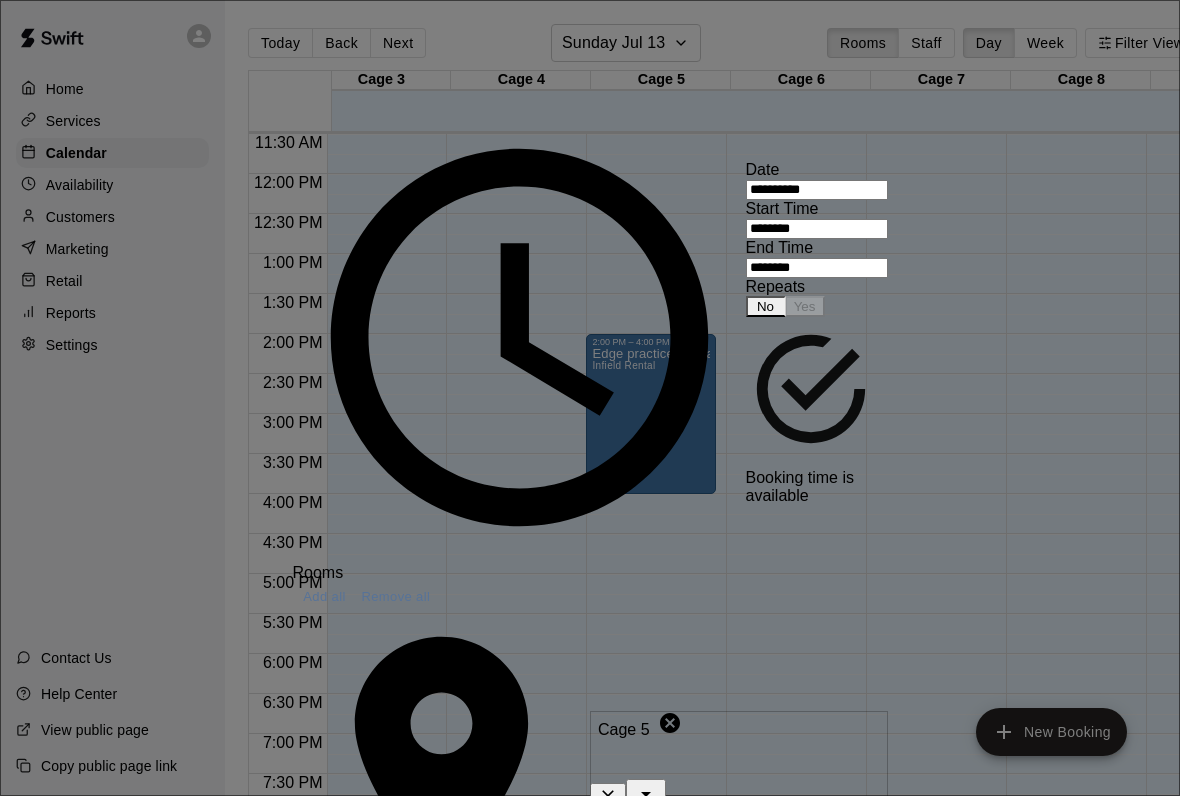 scroll, scrollTop: 209, scrollLeft: 0, axis: vertical 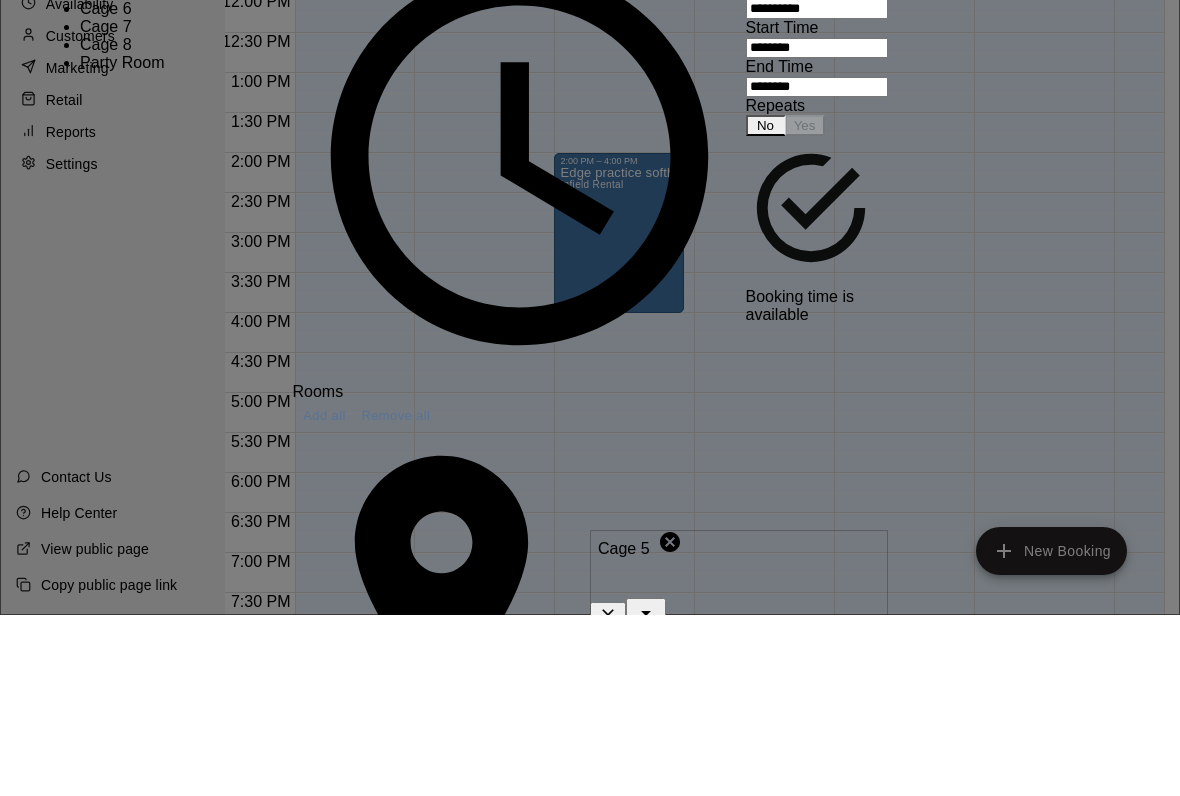 click on "Cage 6" at bounding box center [316, 190] 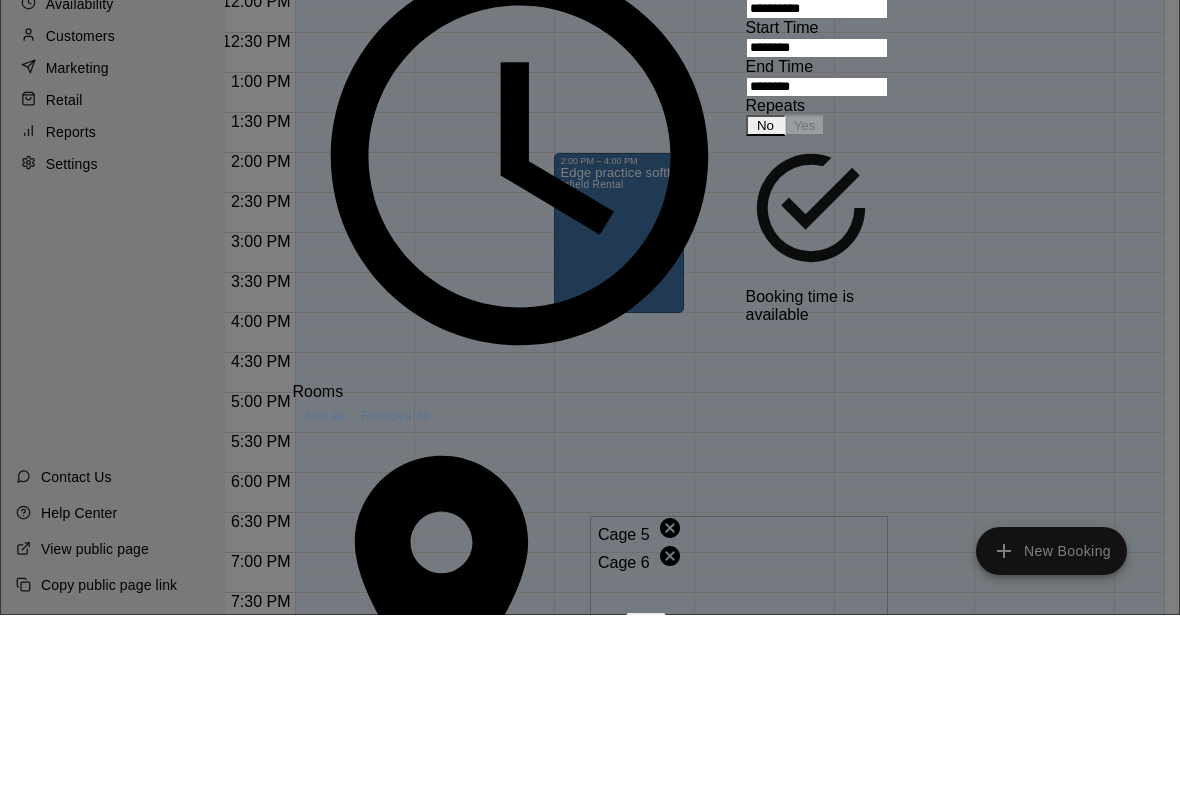 click at bounding box center [739, 773] 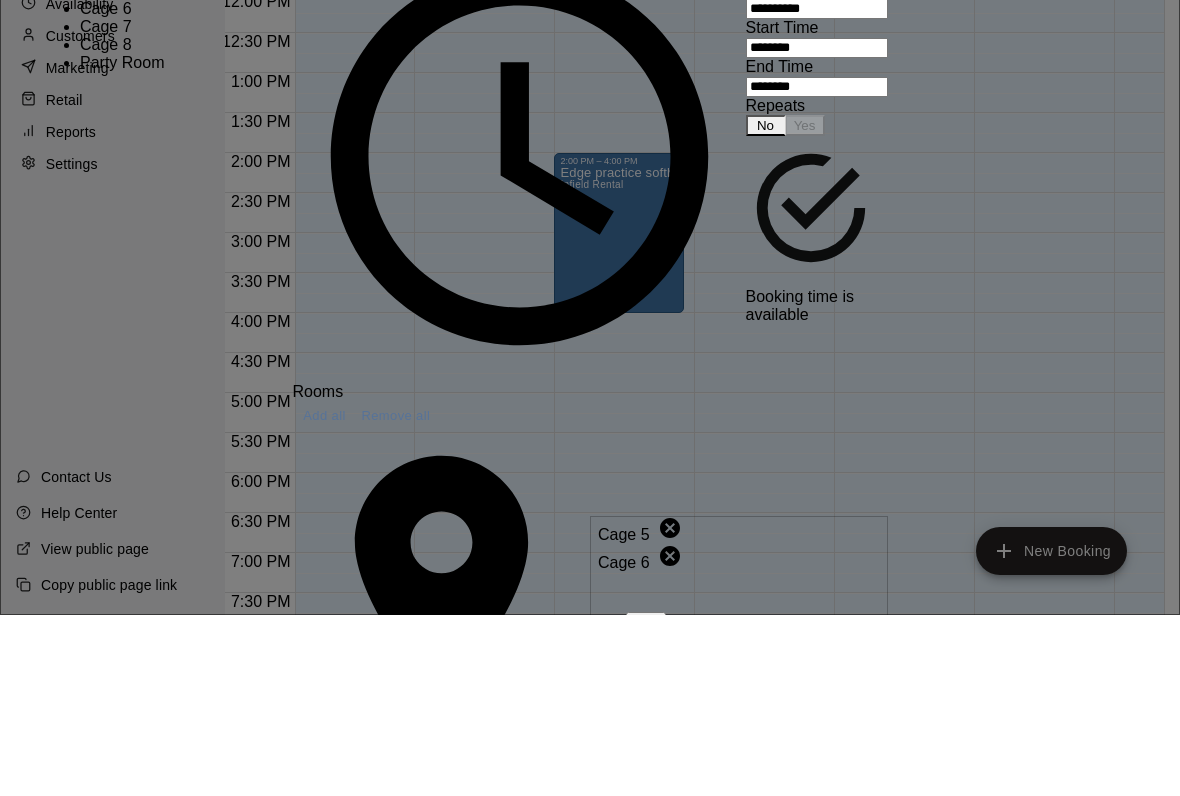 click on "Cage 7" at bounding box center [316, 208] 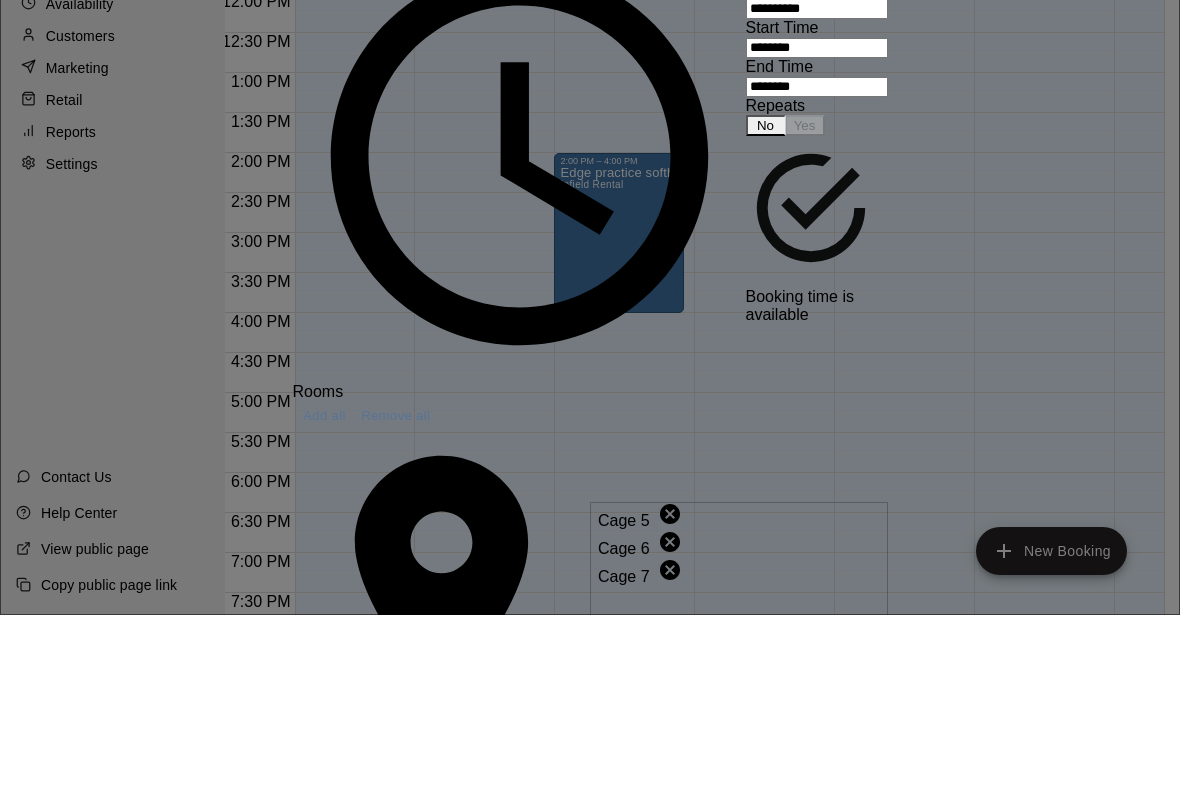 click at bounding box center [739, 787] 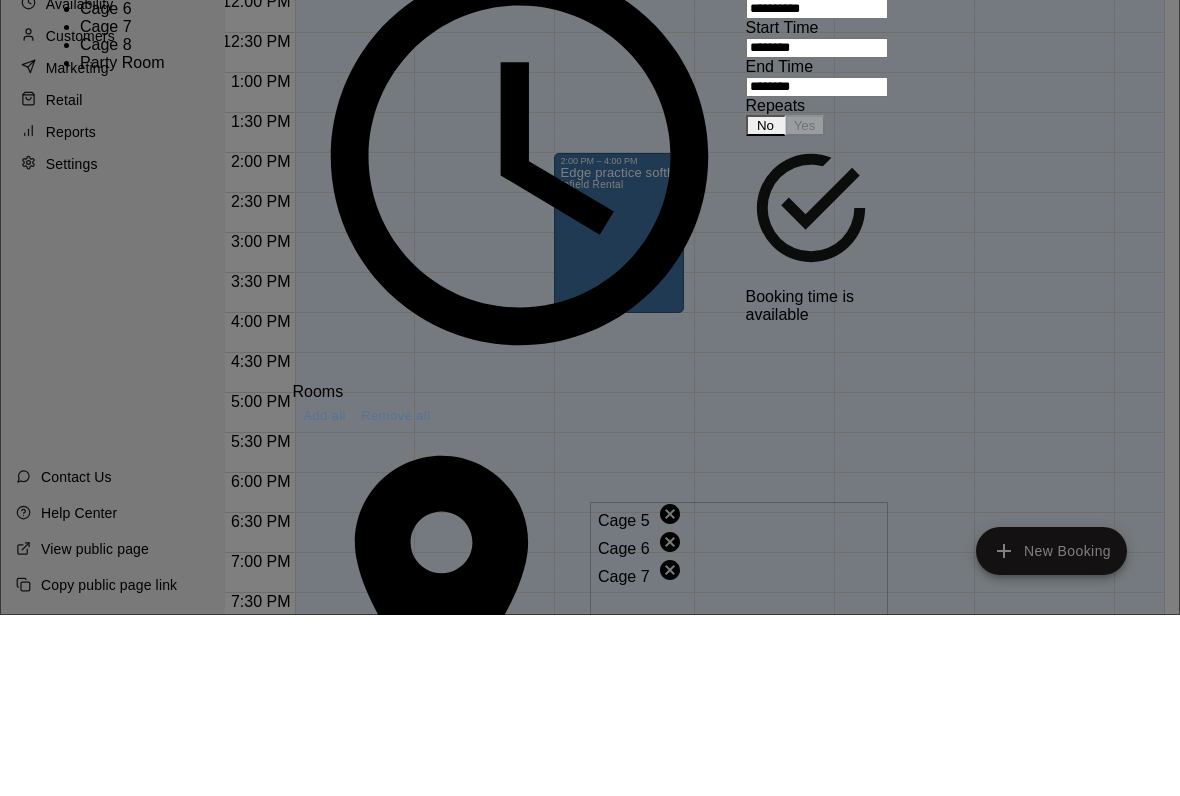 click on "Cage 8" at bounding box center (316, 226) 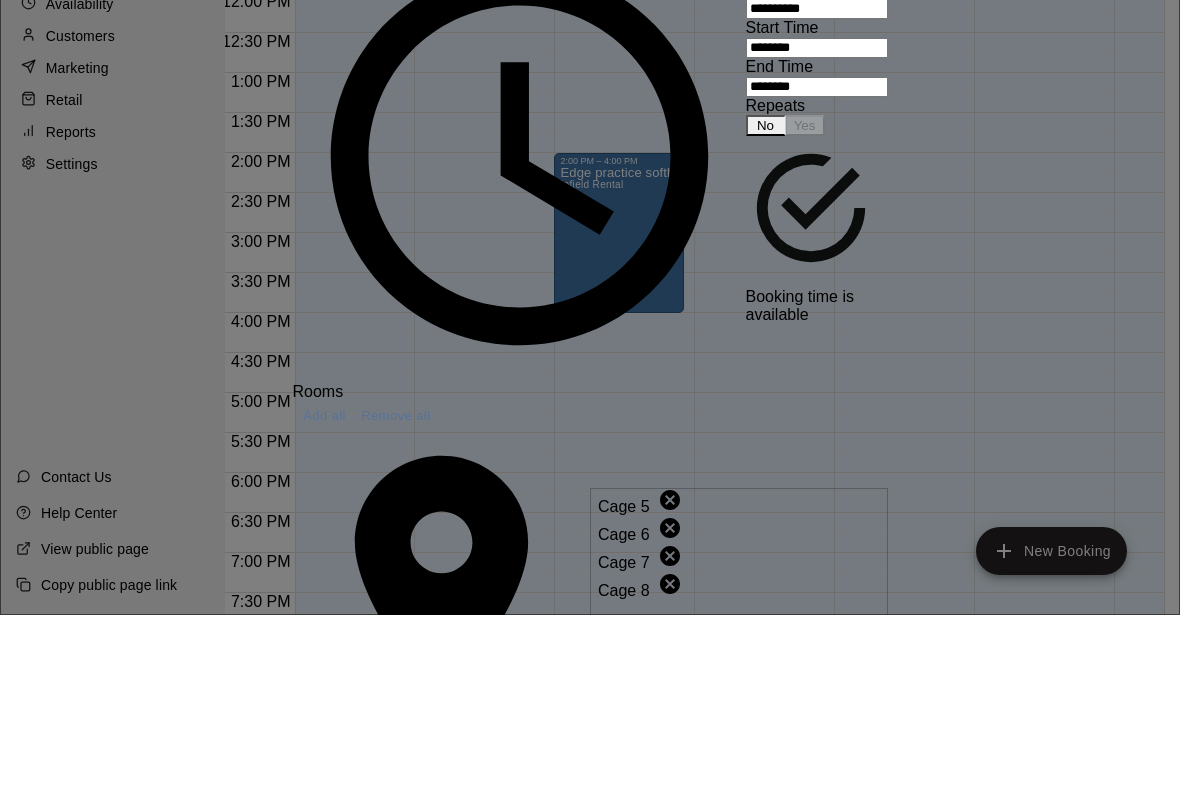 click on "**********" at bounding box center (590, 398) 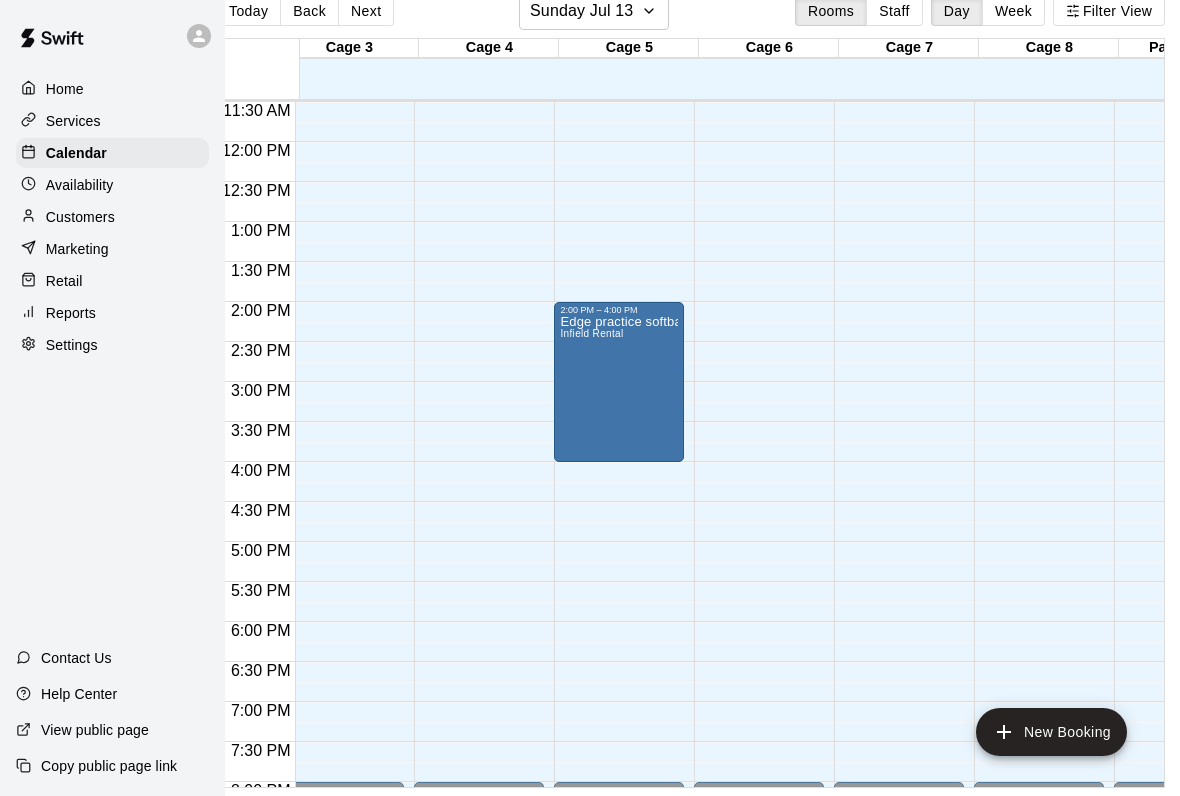 click on "Edge practice softball Infield Rental" at bounding box center [619, 713] 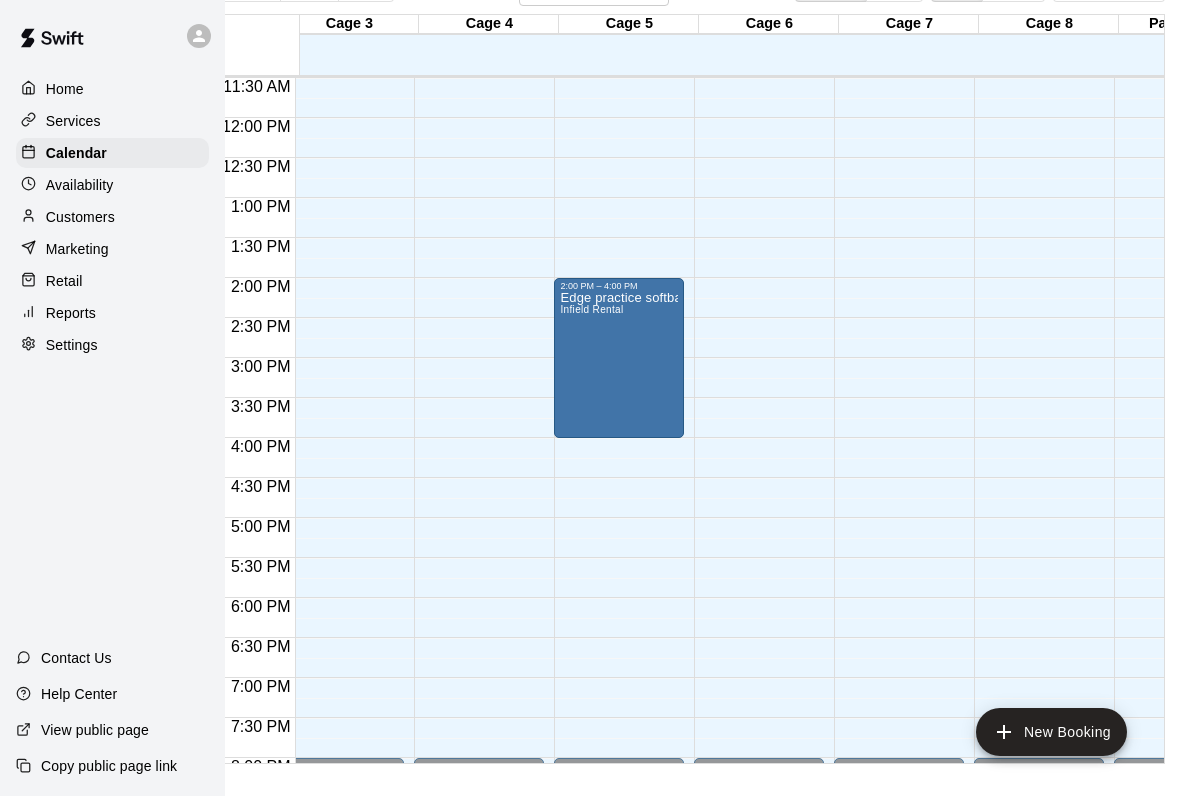 click 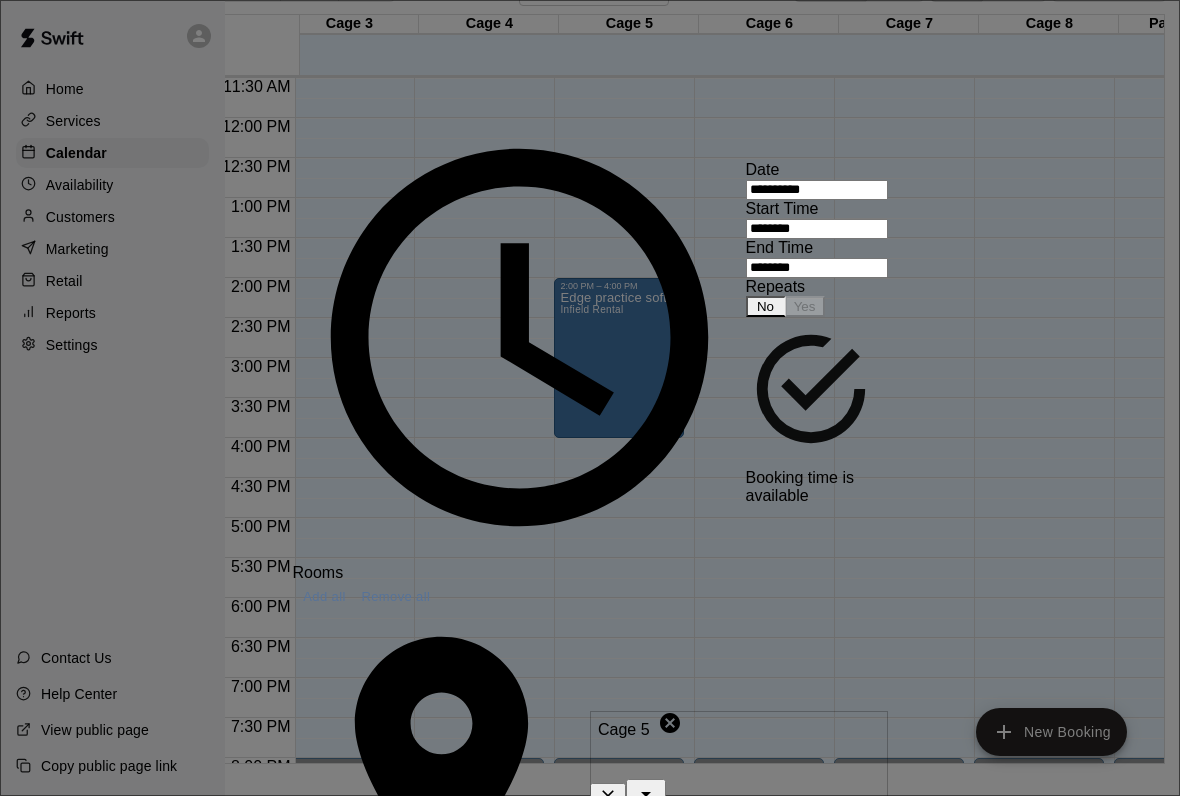 click at bounding box center (739, 759) 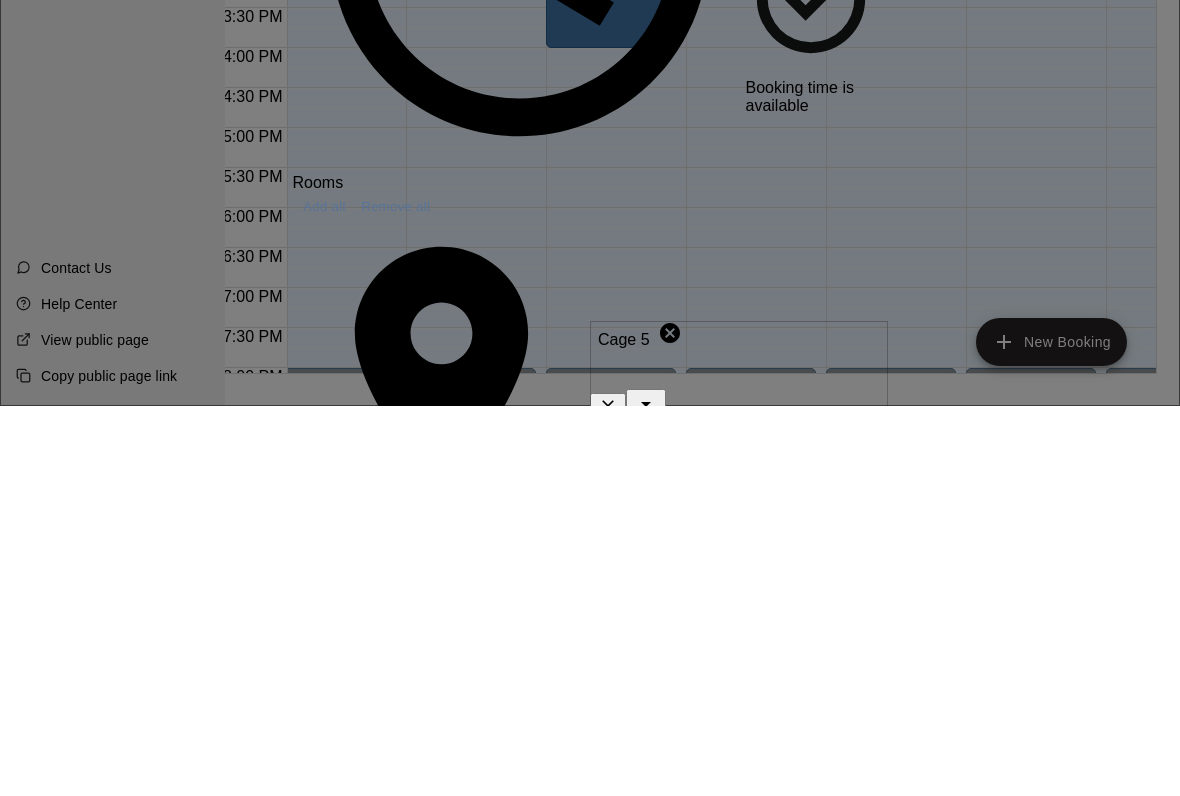 click on "Cage 6" at bounding box center [316, 190] 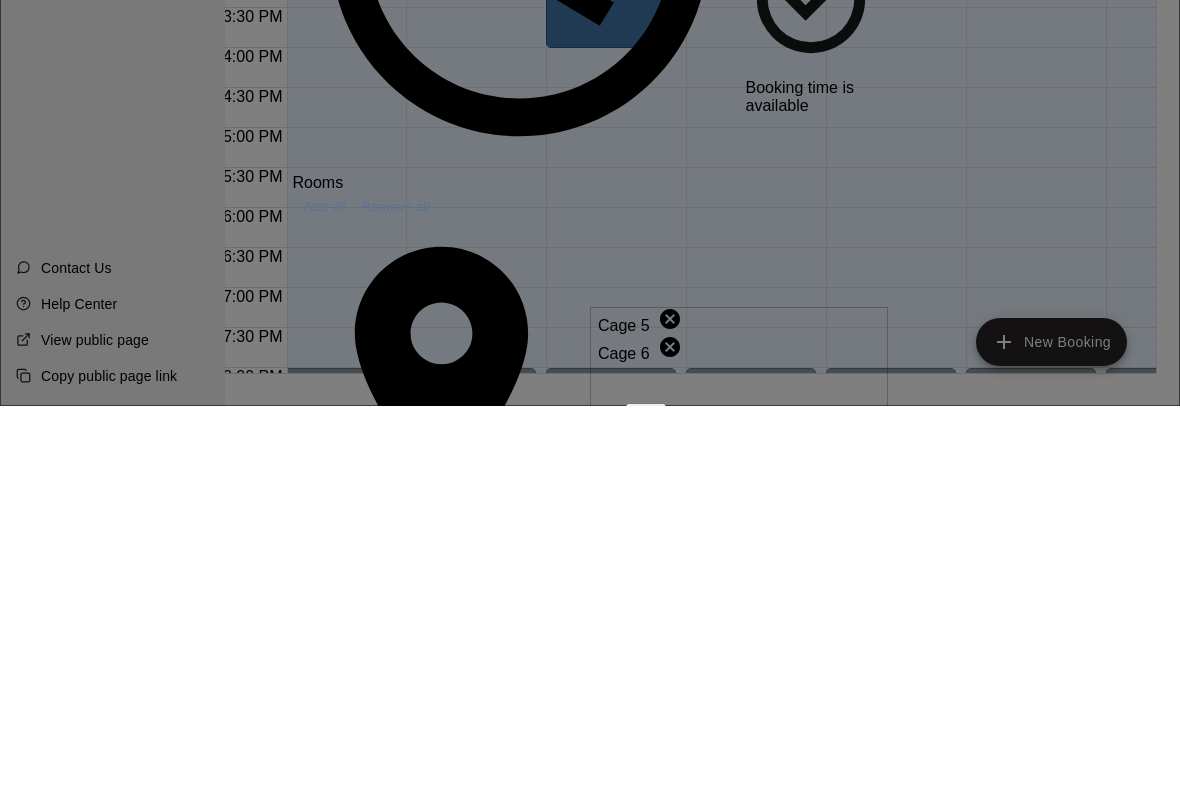 click at bounding box center [739, 773] 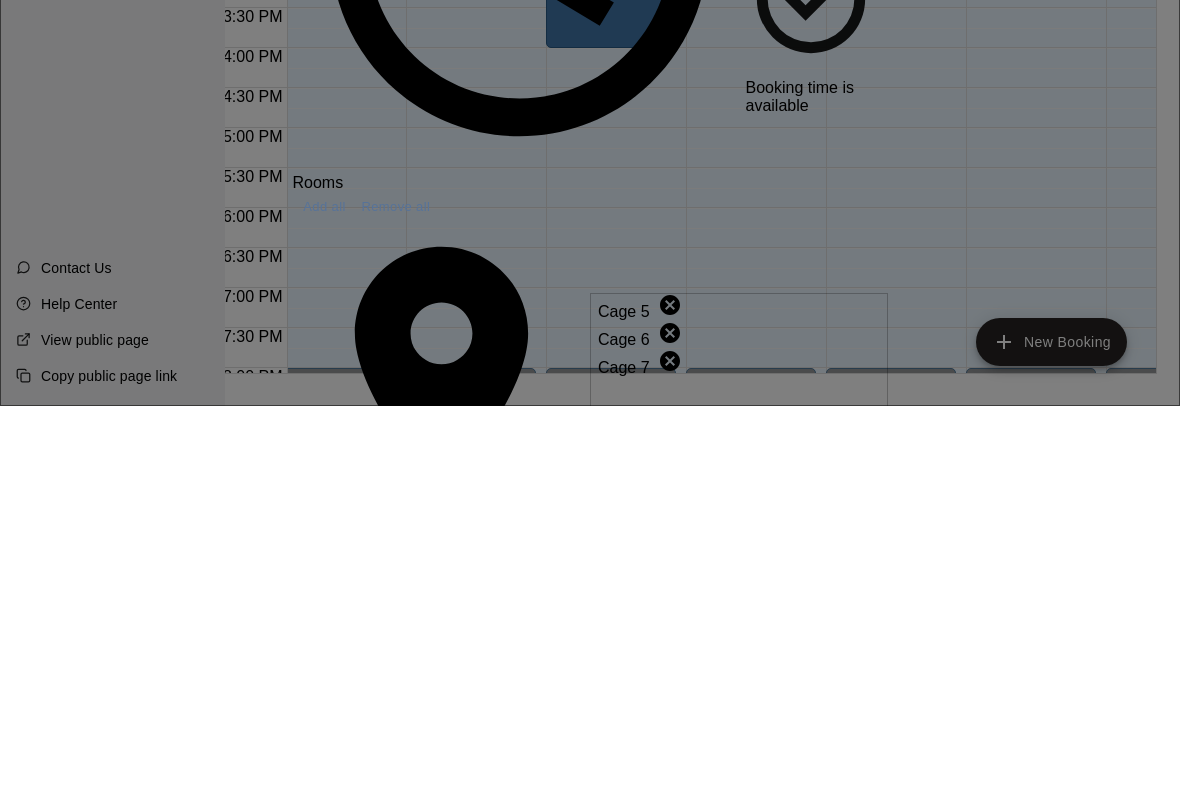 click at bounding box center (739, 787) 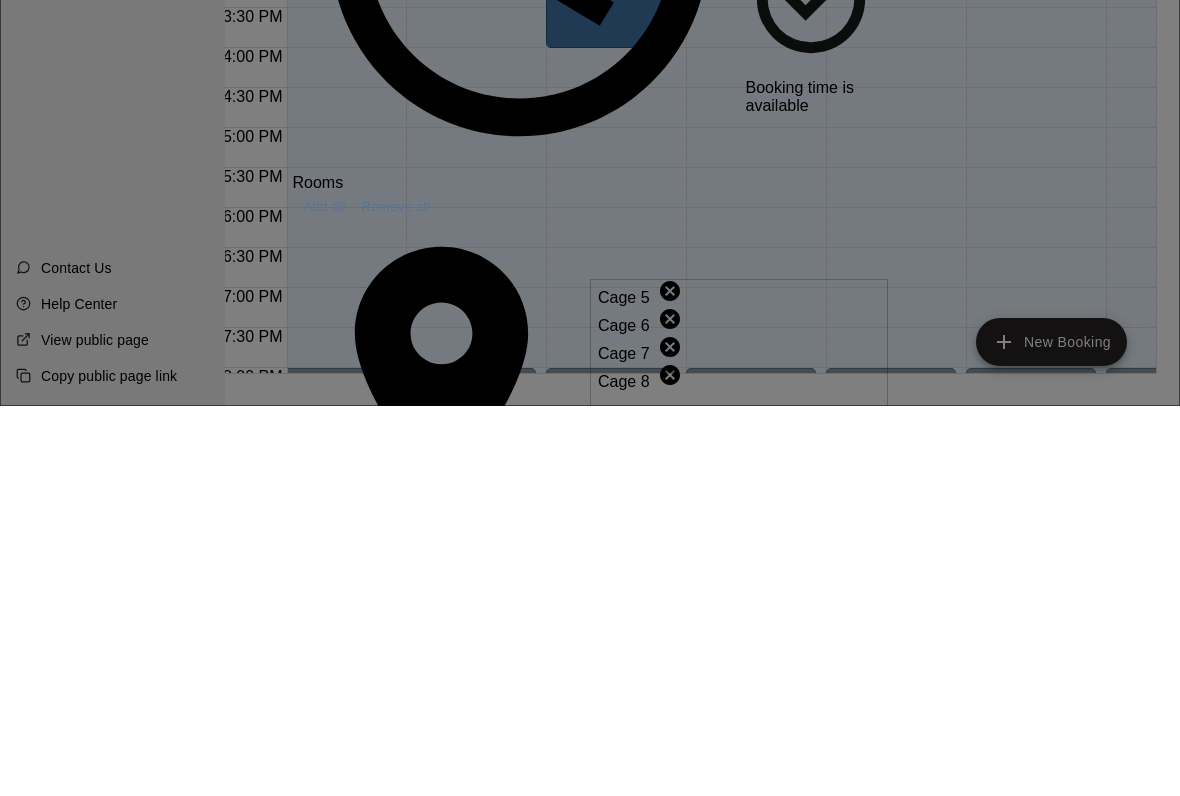 click on "Save booking" at bounding box center (411, 1567) 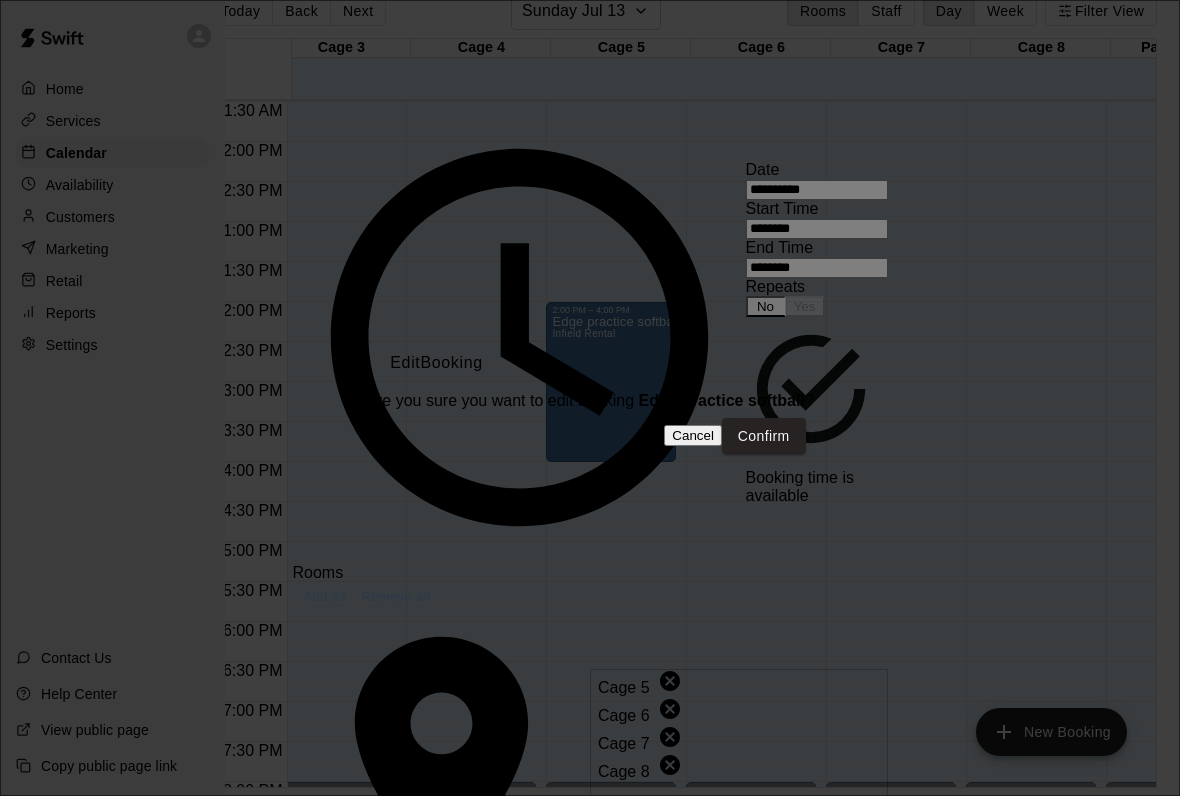 click on "Confirm" at bounding box center (764, 436) 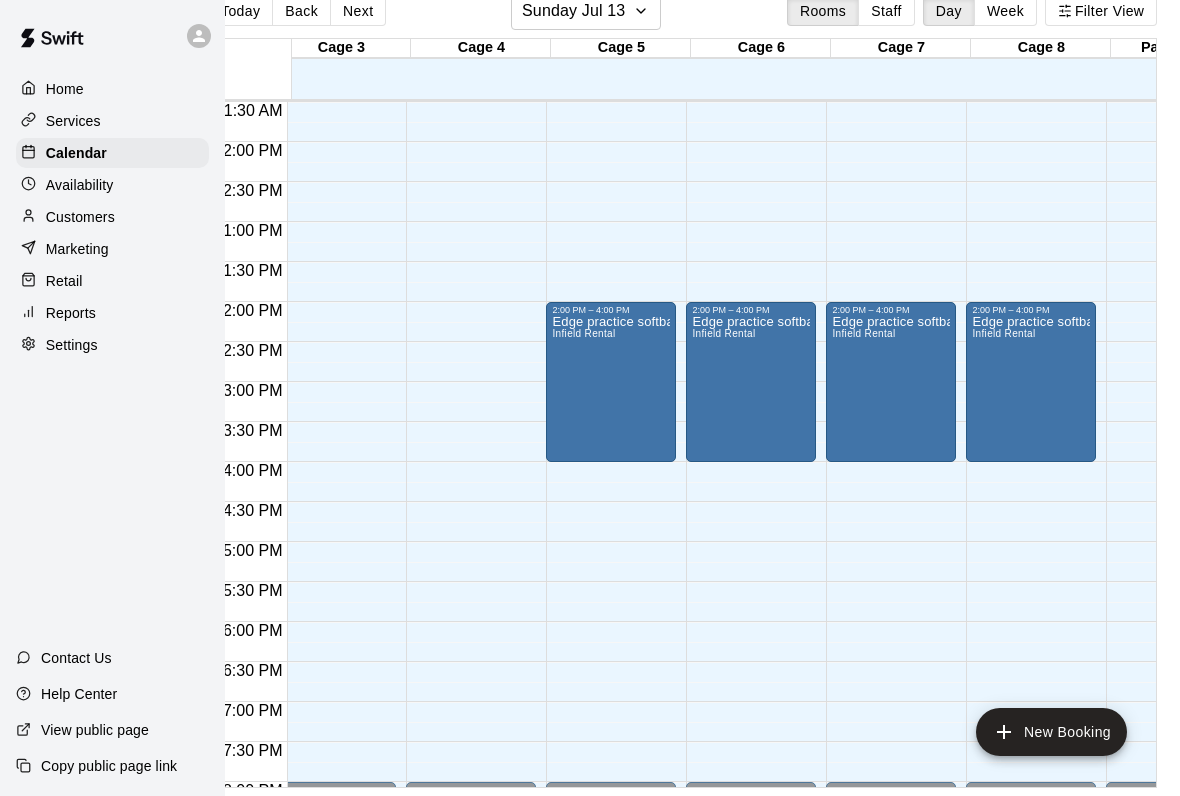 scroll, scrollTop: 780, scrollLeft: 313, axis: both 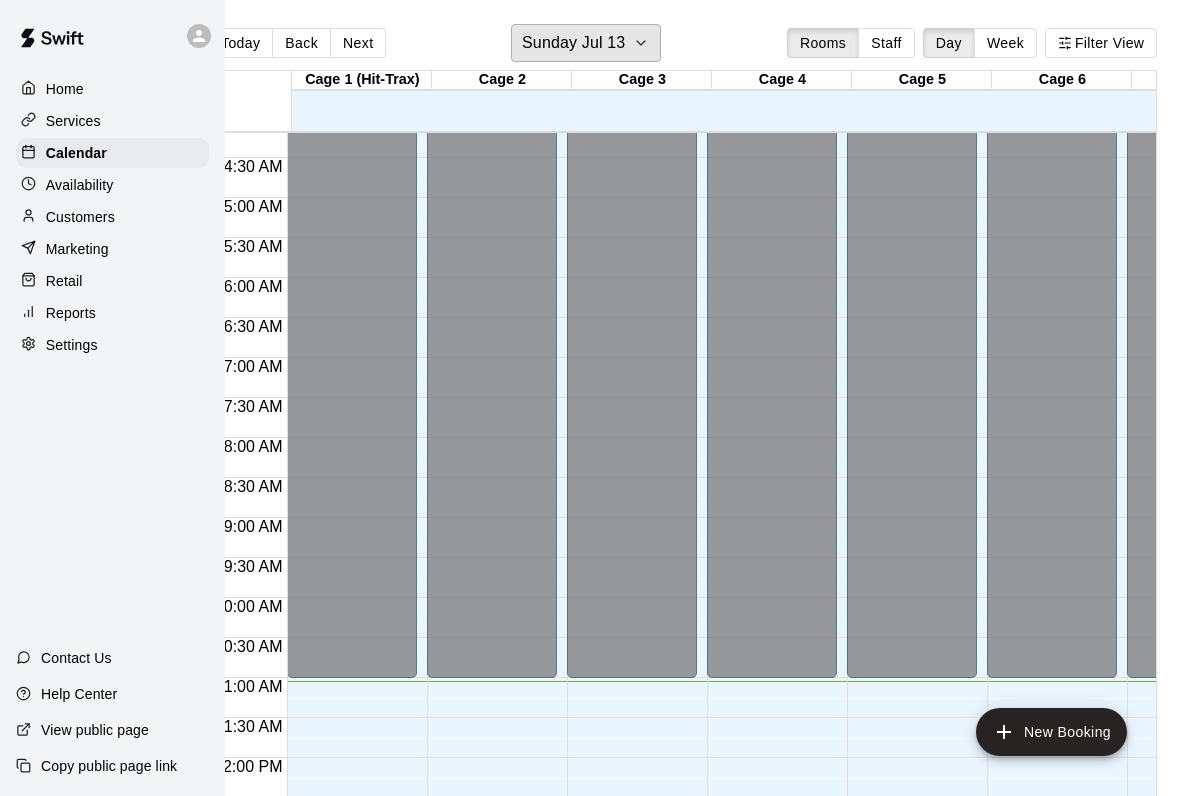click on "Sunday Jul 13" at bounding box center (573, 43) 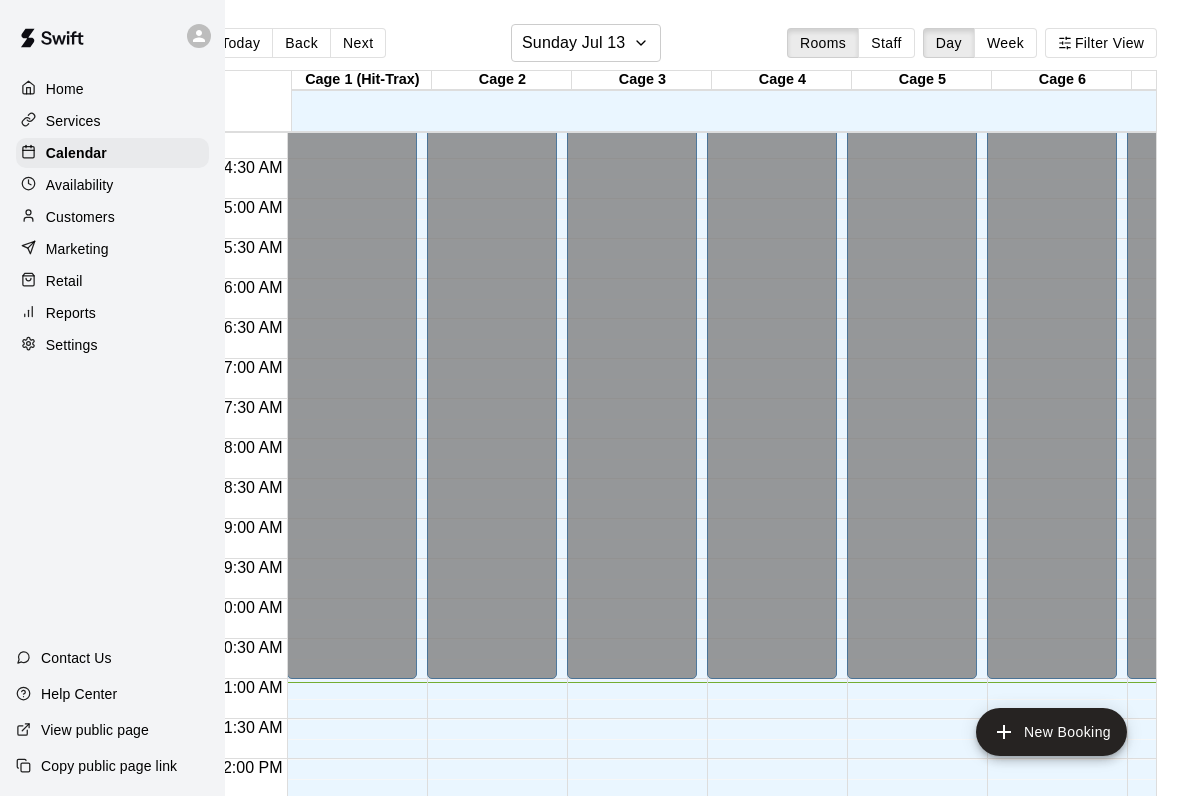 click on "14" at bounding box center (6, 958) 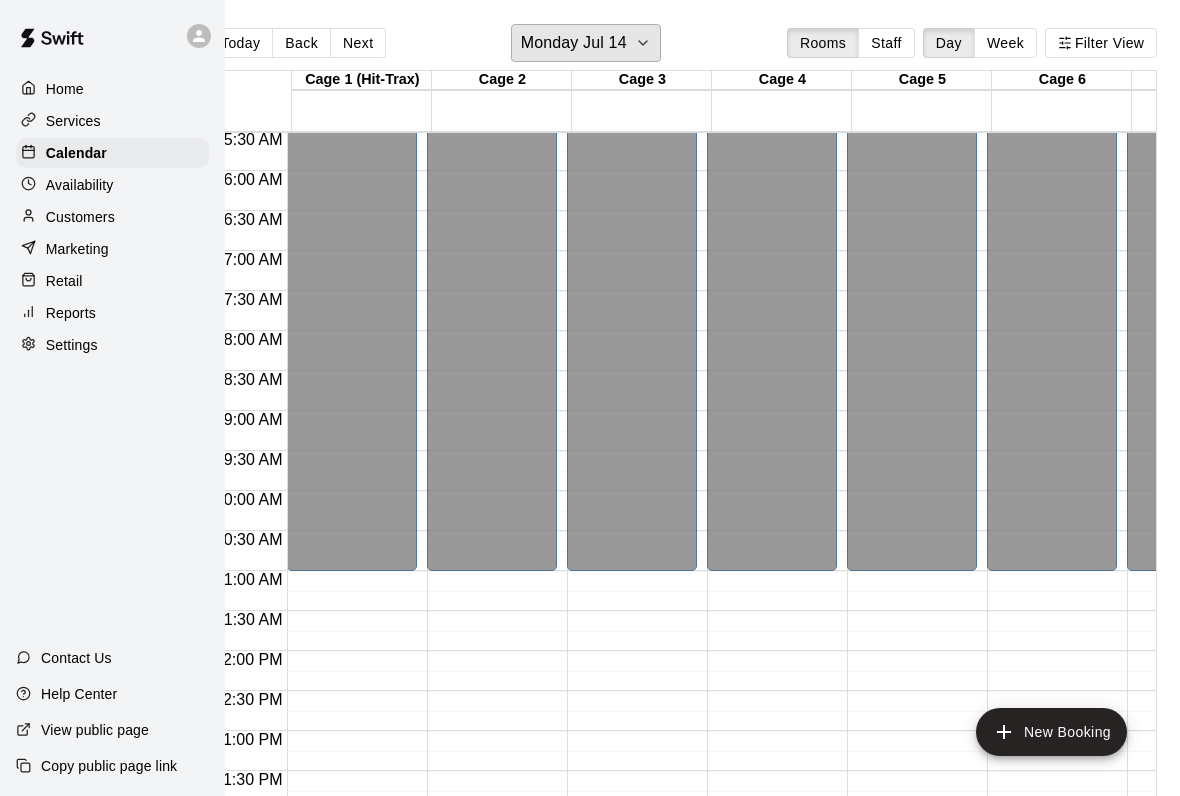 click on "Monday Jul 14" at bounding box center [574, 43] 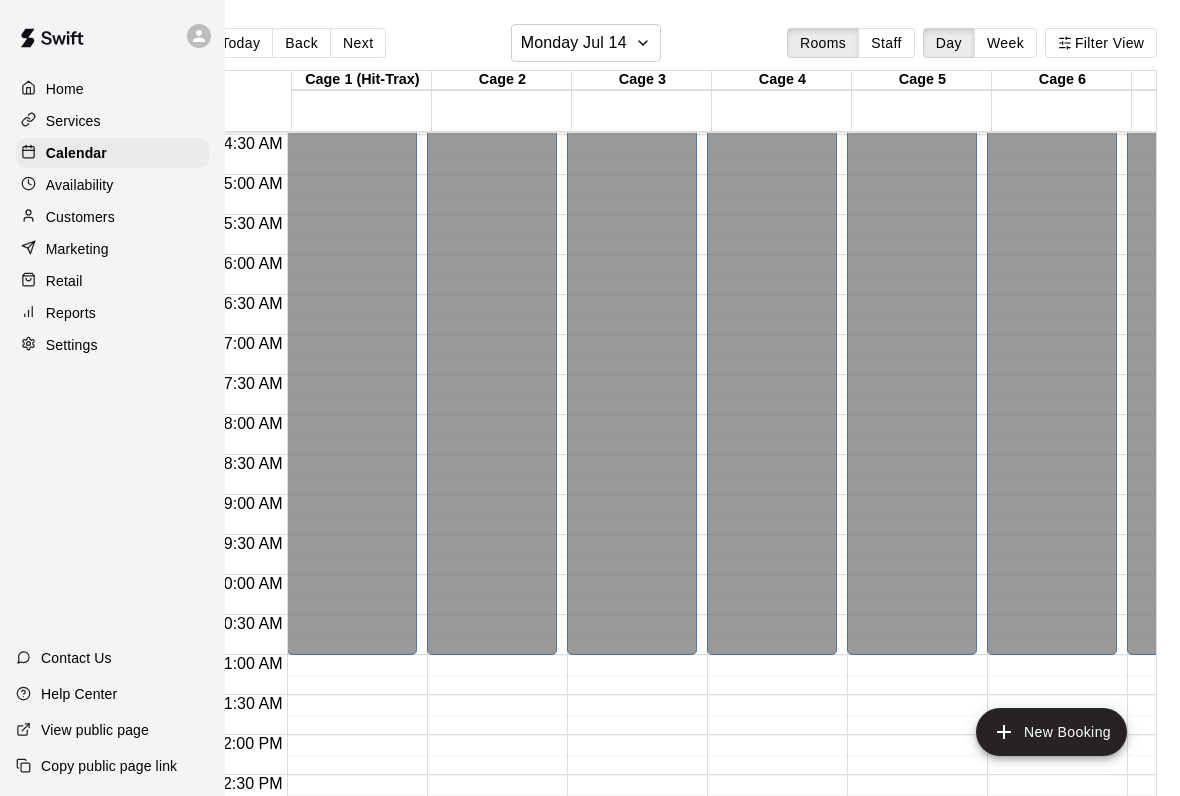 click on "15" at bounding box center [37, 958] 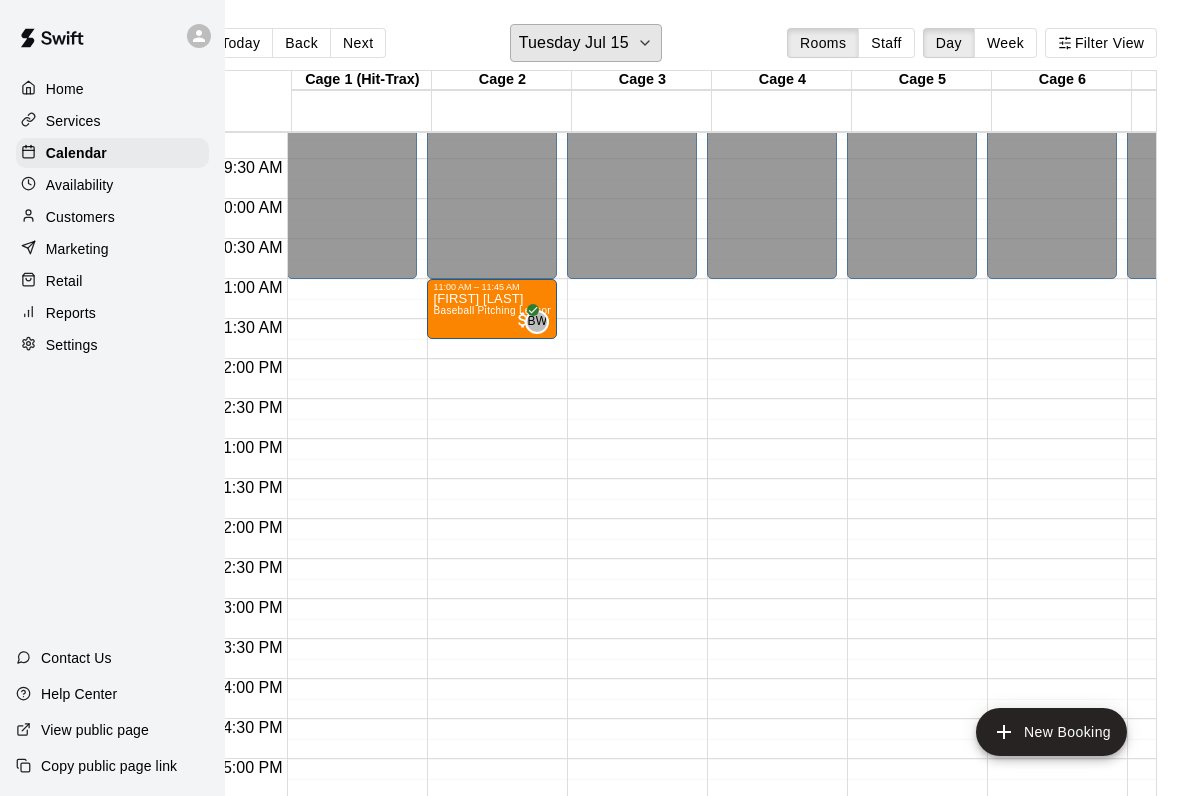 click on "Tuesday Jul 15" at bounding box center (574, 43) 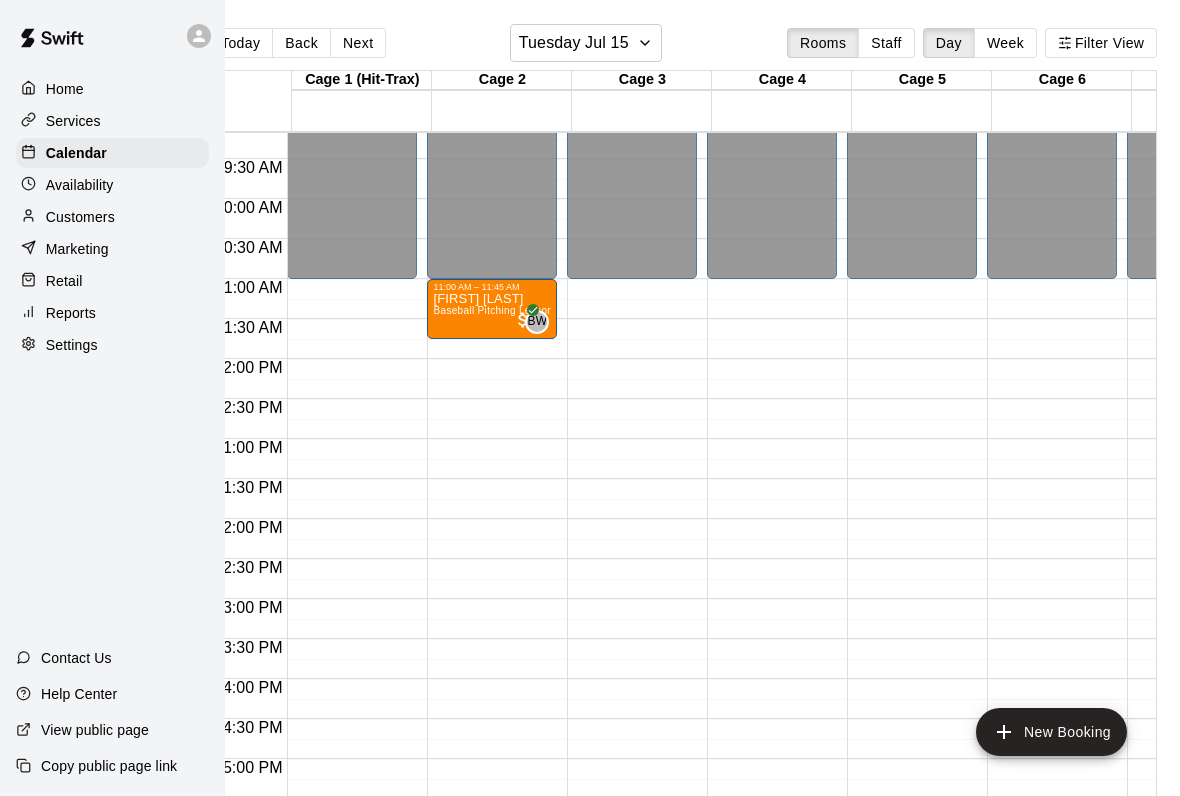 click on "16" at bounding box center (67, 958) 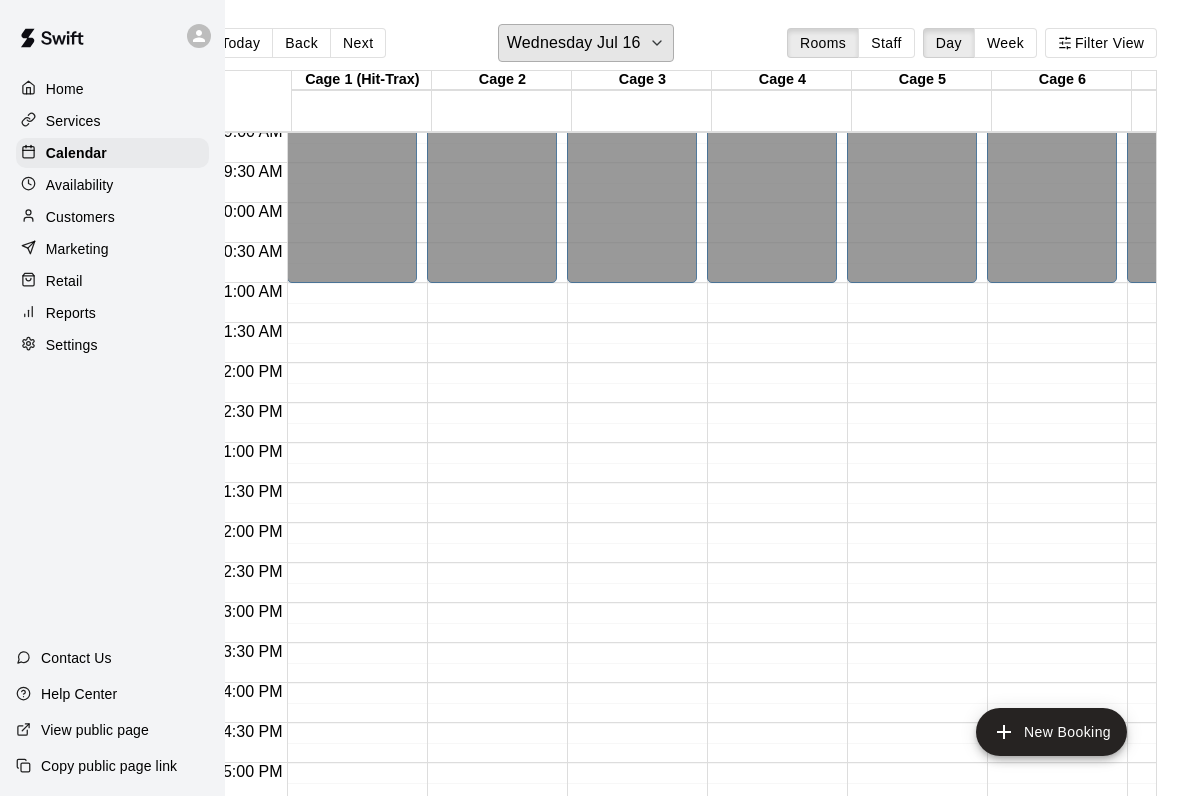 click on "Wednesday Jul 16" at bounding box center (586, 43) 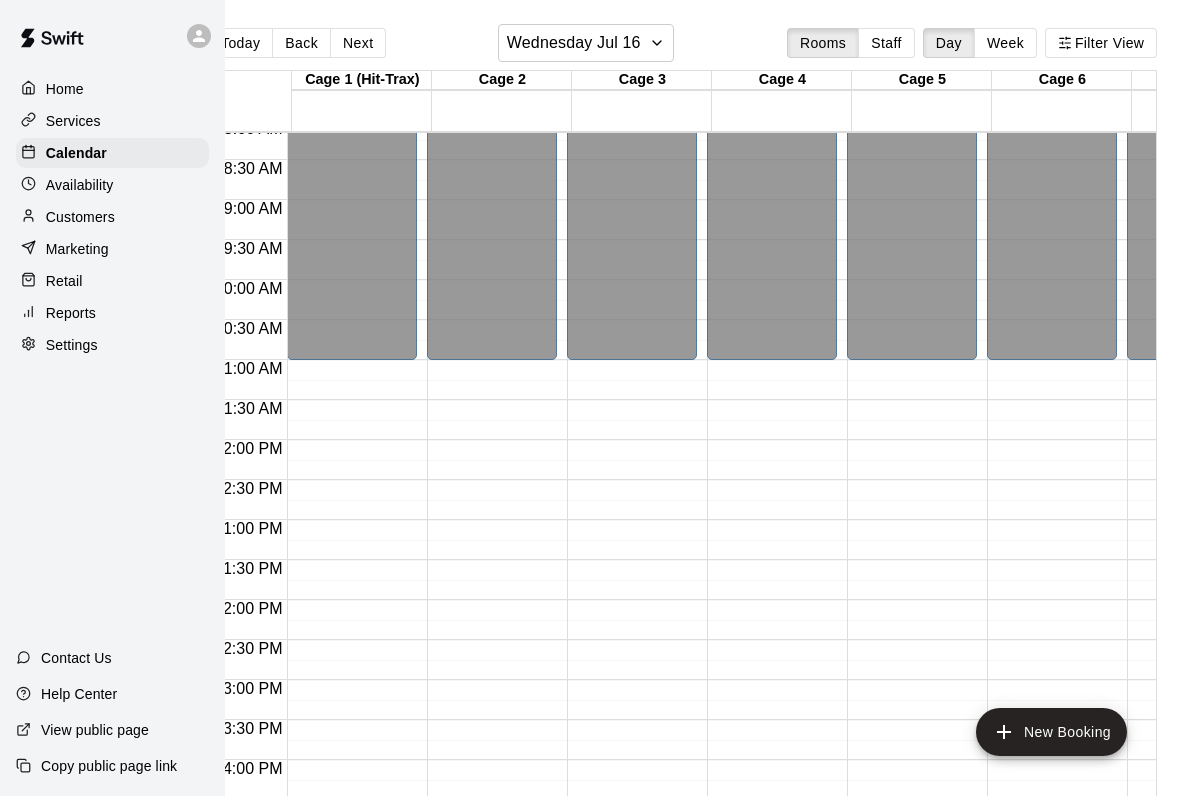 click on "12" at bounding box center [130, 937] 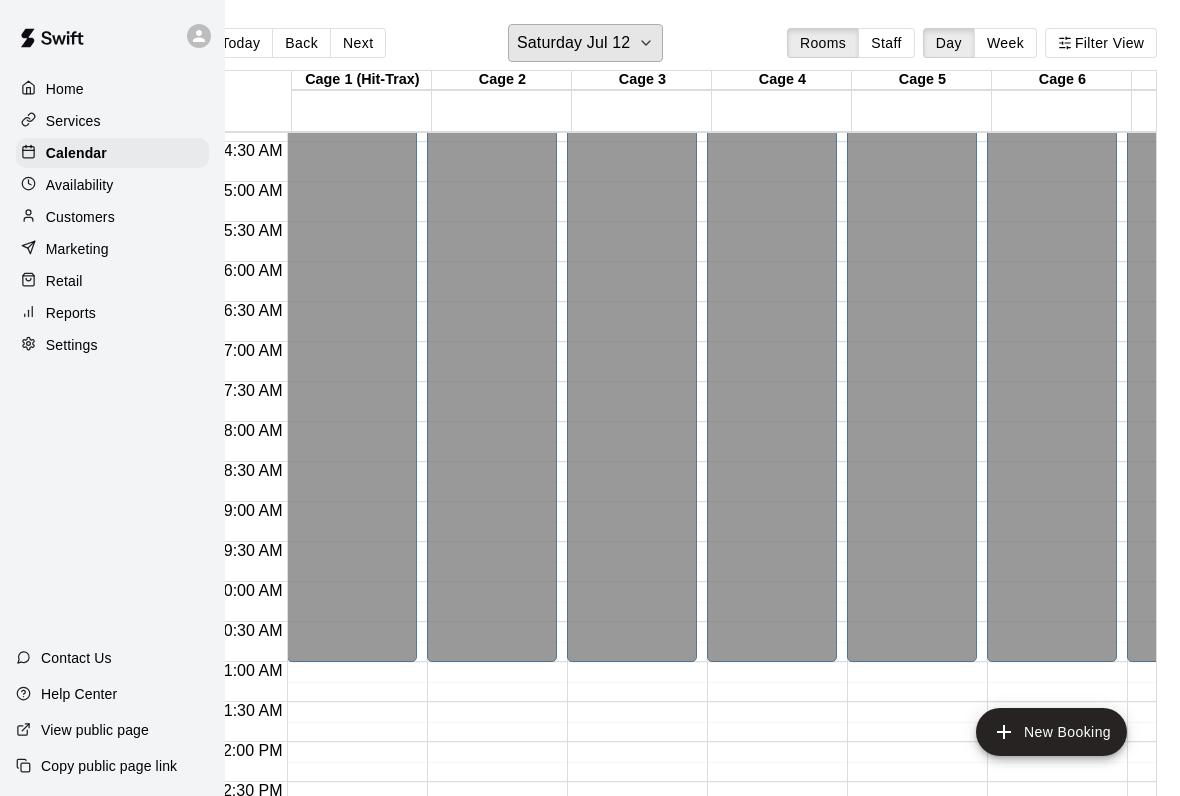 click on "Saturday Jul 12" at bounding box center [585, 43] 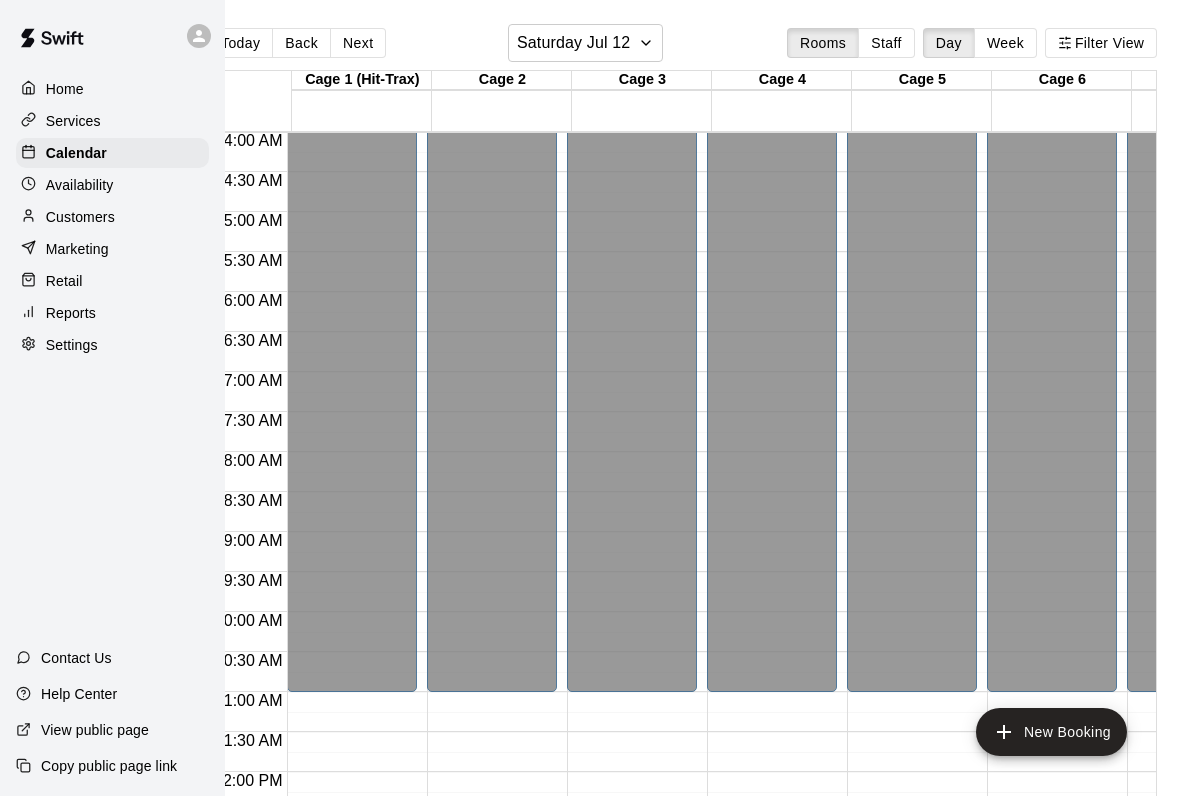 click on "14" at bounding box center [6, 958] 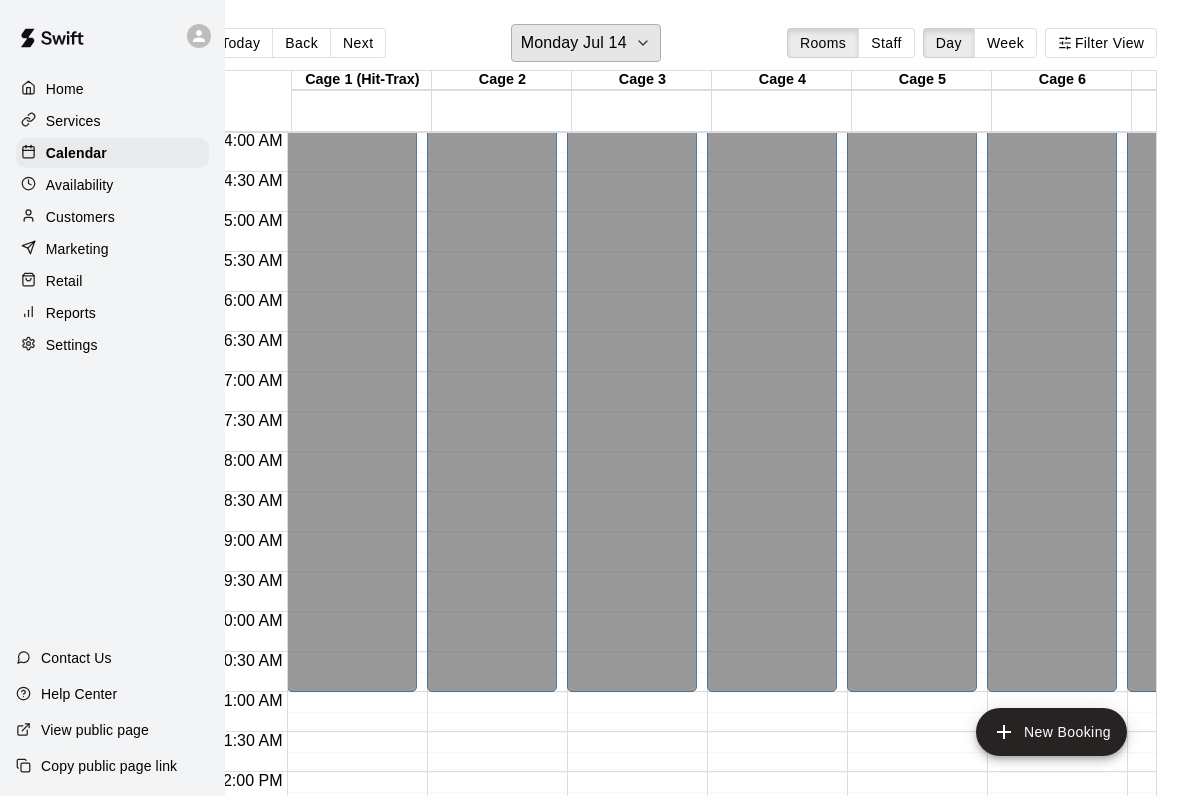 click on "Monday Jul 14" at bounding box center (574, 43) 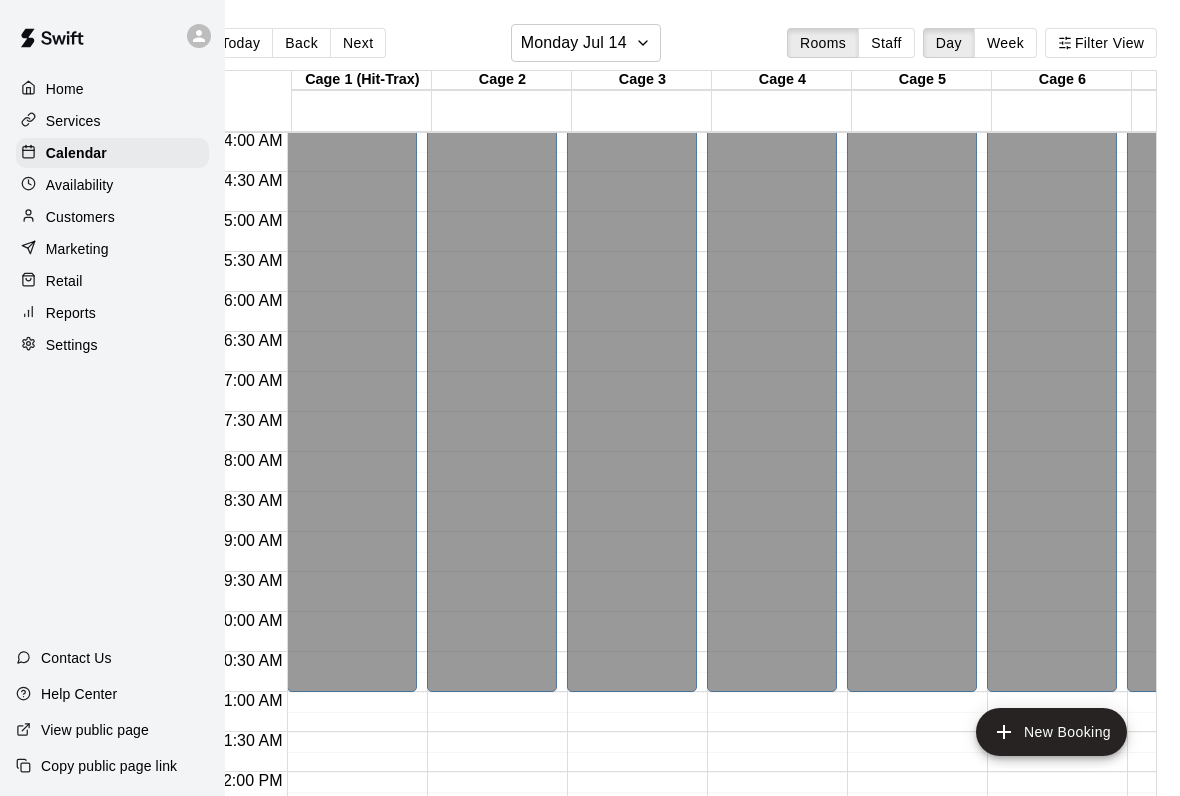 click on "13" at bounding box center [-25, 958] 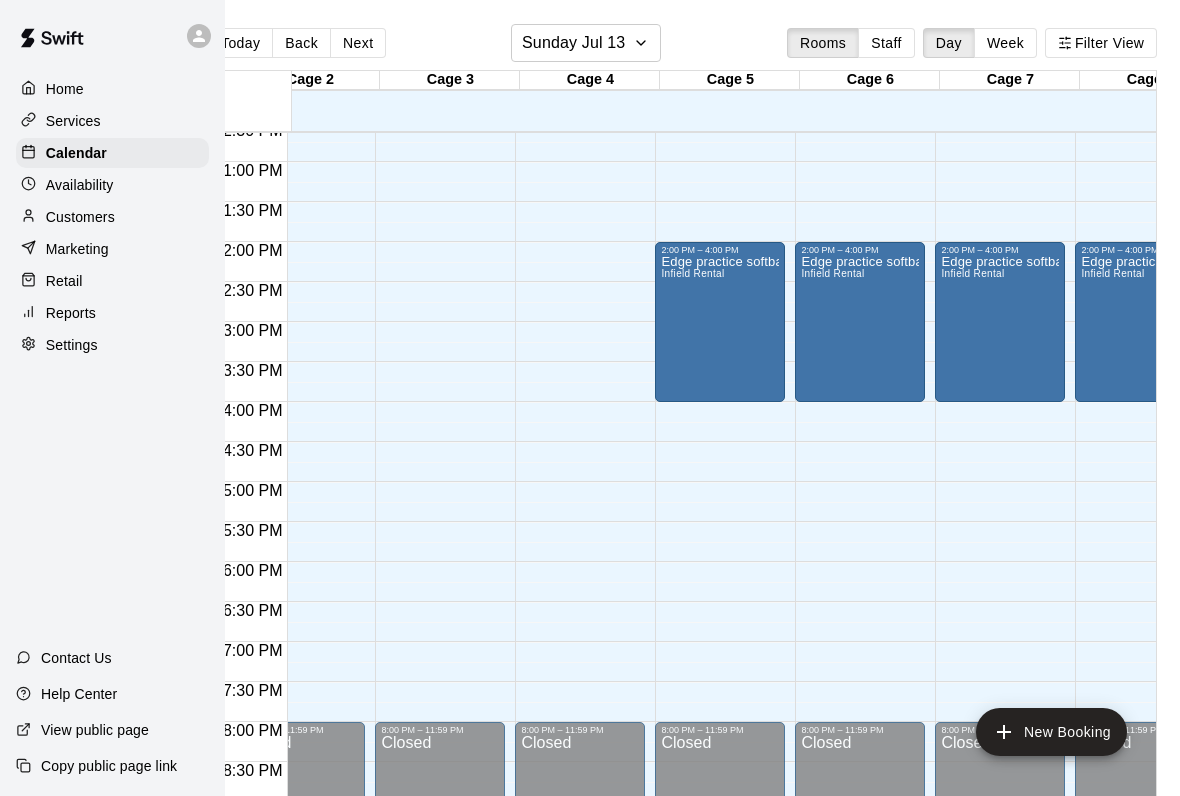 click on "Retail" at bounding box center (64, 281) 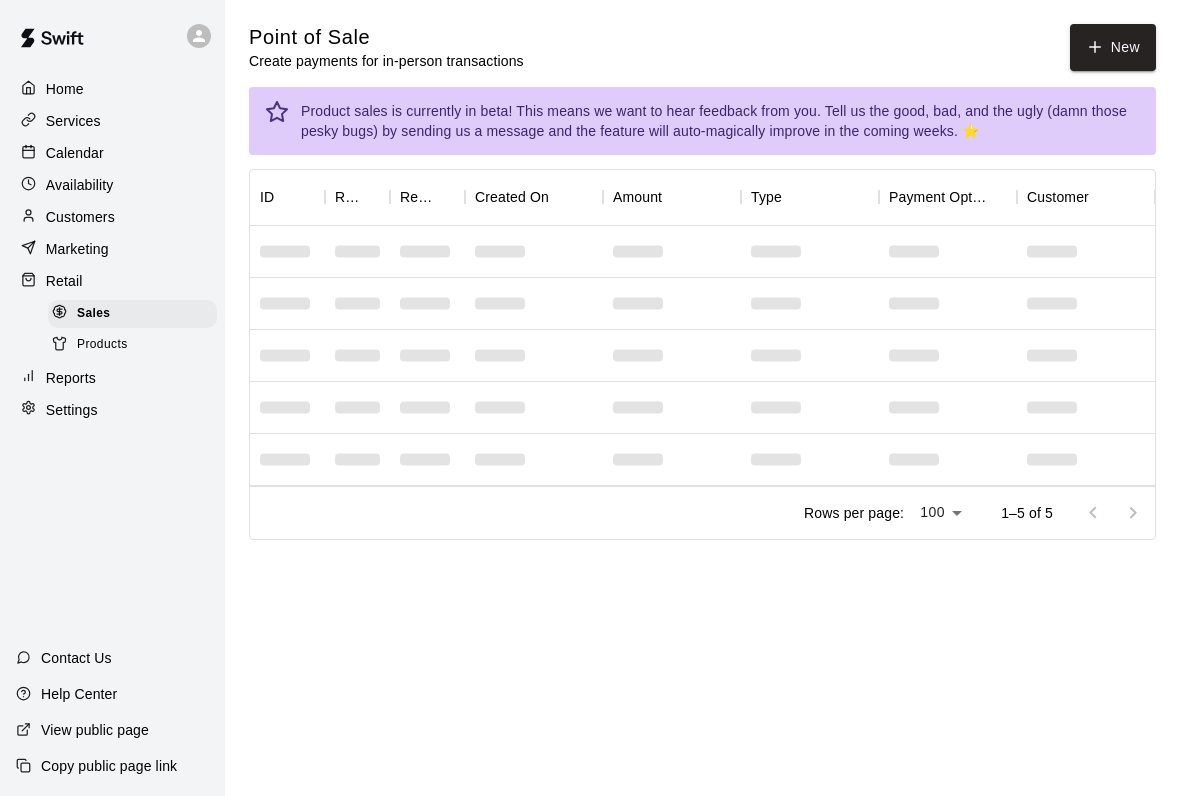 click on "Calendar" at bounding box center [112, 153] 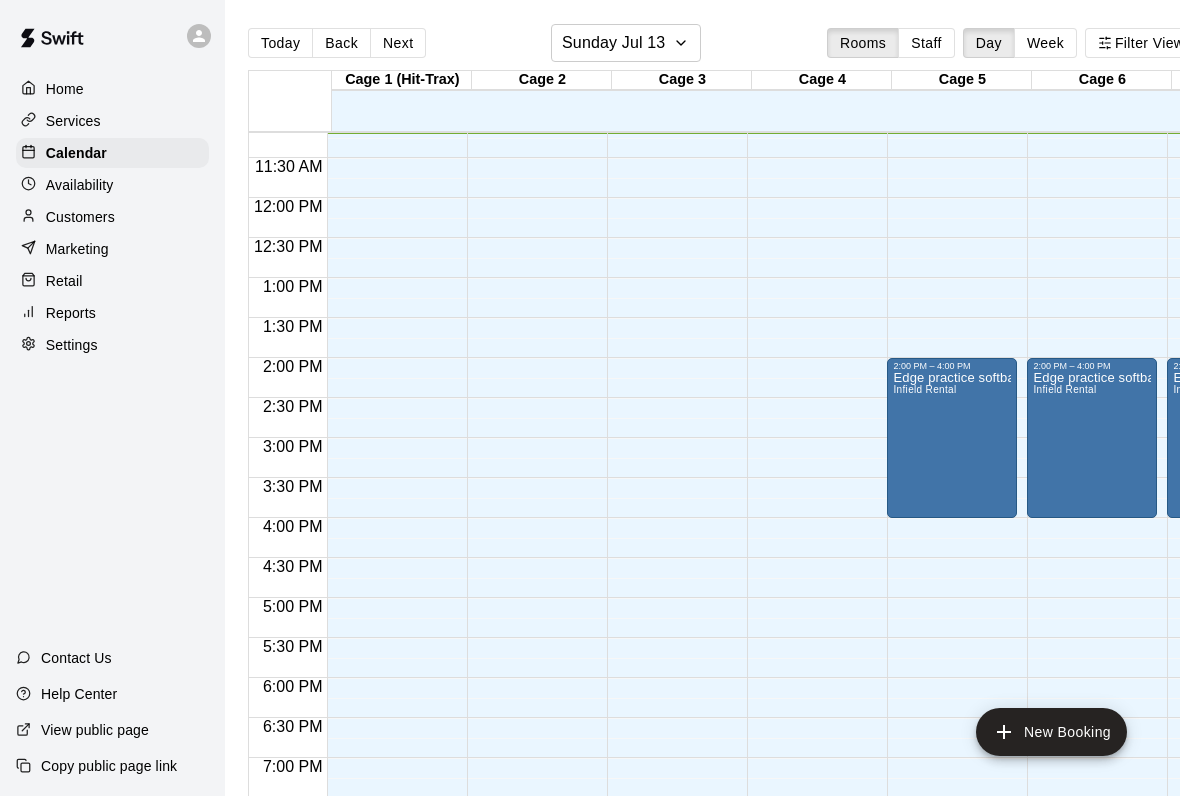 scroll, scrollTop: 945, scrollLeft: 27, axis: both 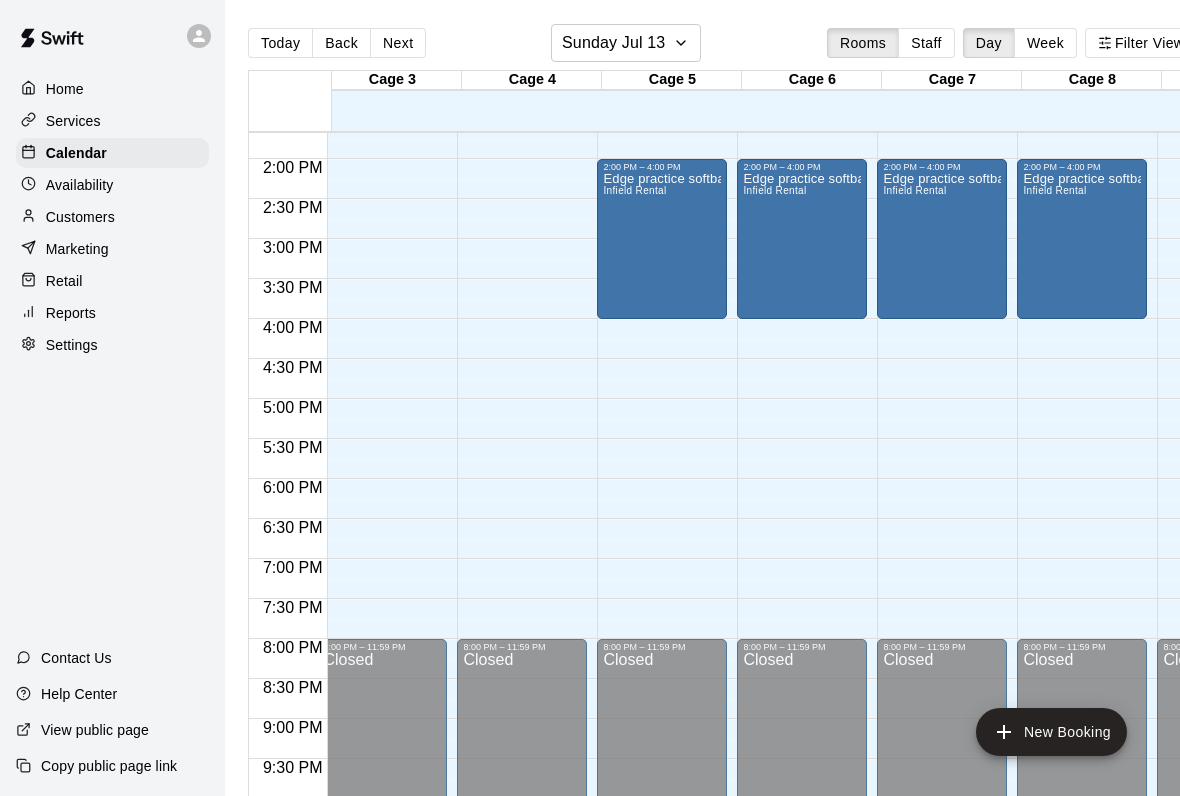 click on "Infield Rental" at bounding box center (634, 190) 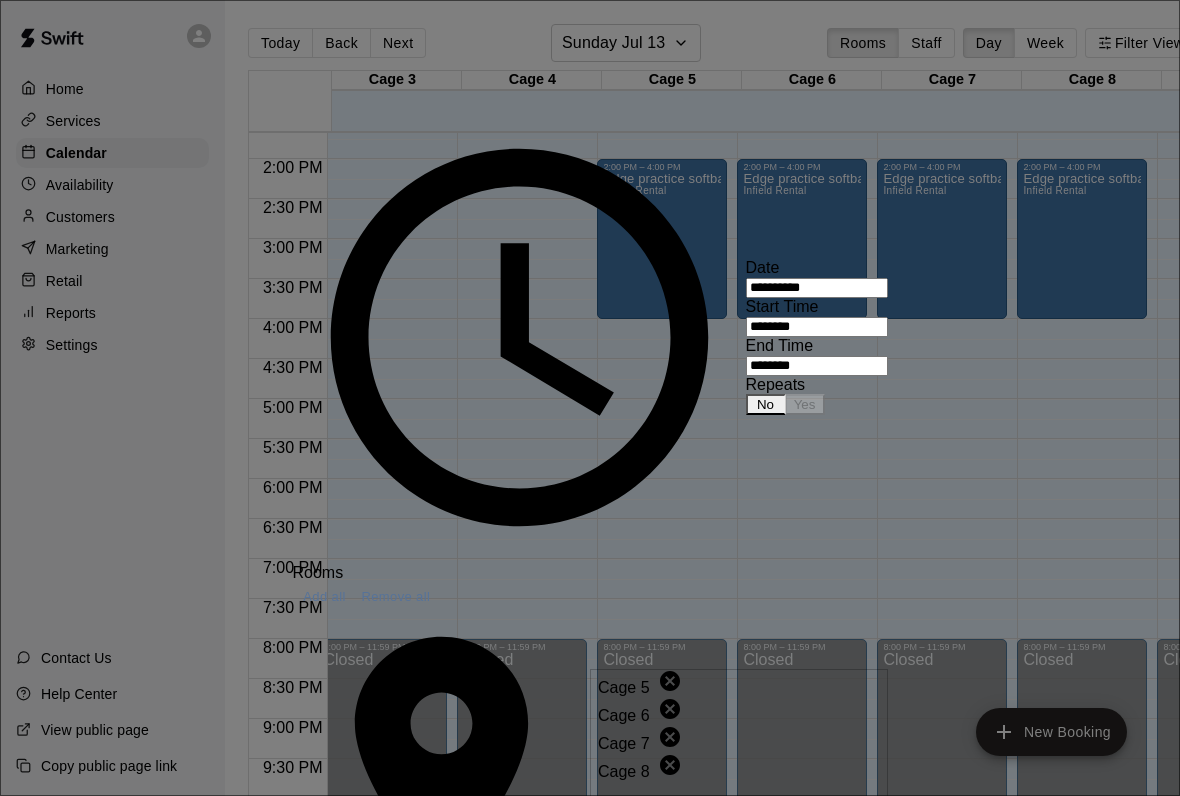 type on "**********" 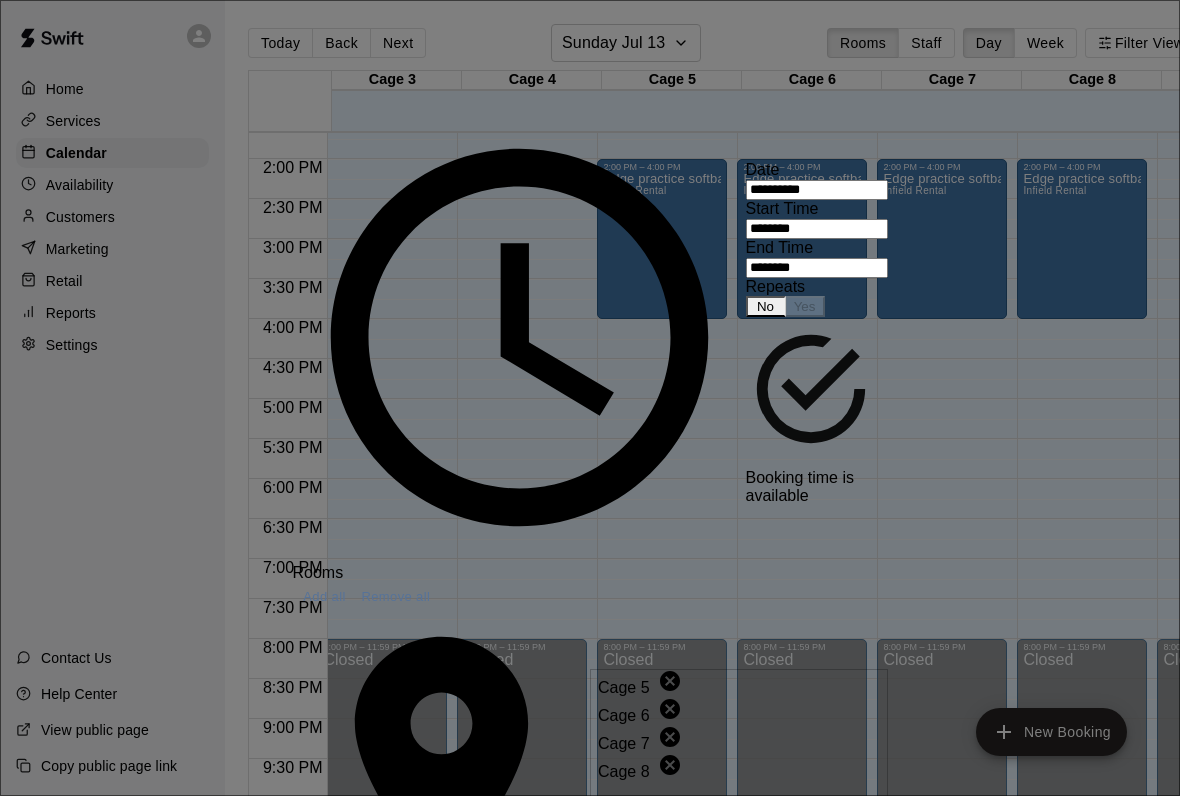 scroll, scrollTop: 0, scrollLeft: 0, axis: both 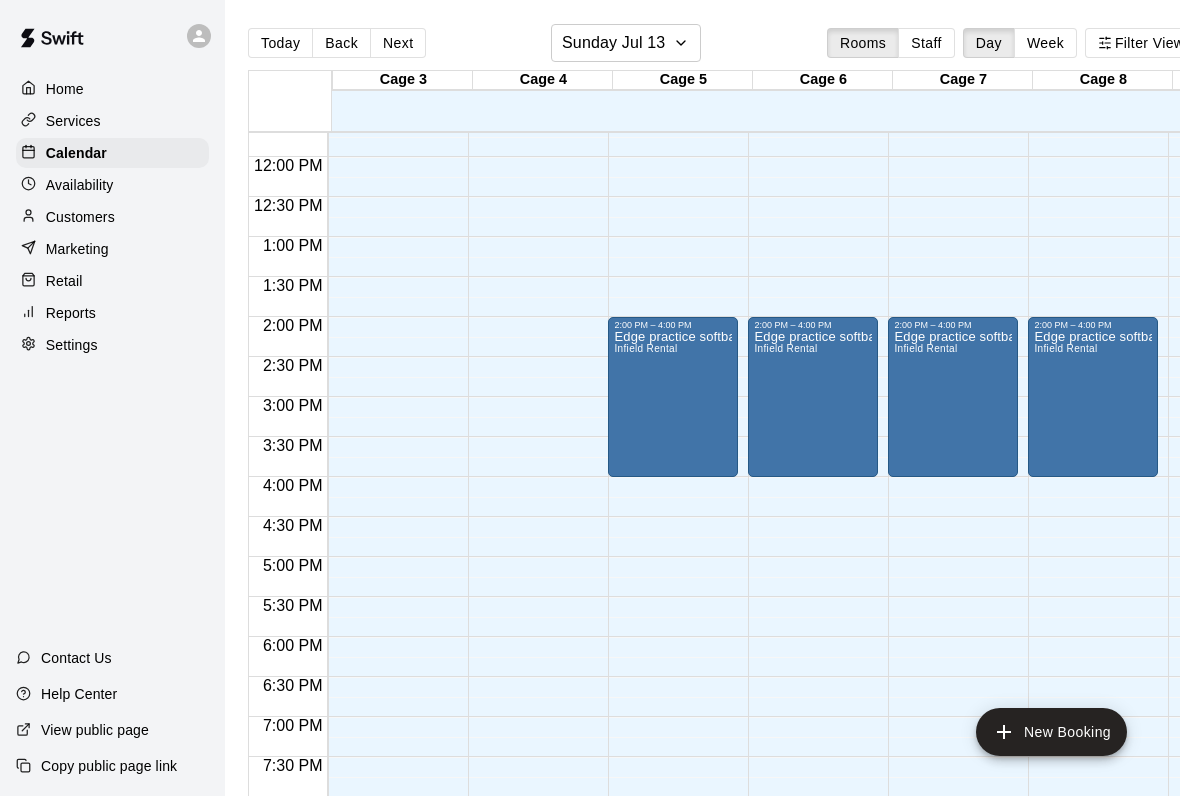 click on "Retail" at bounding box center (64, 281) 